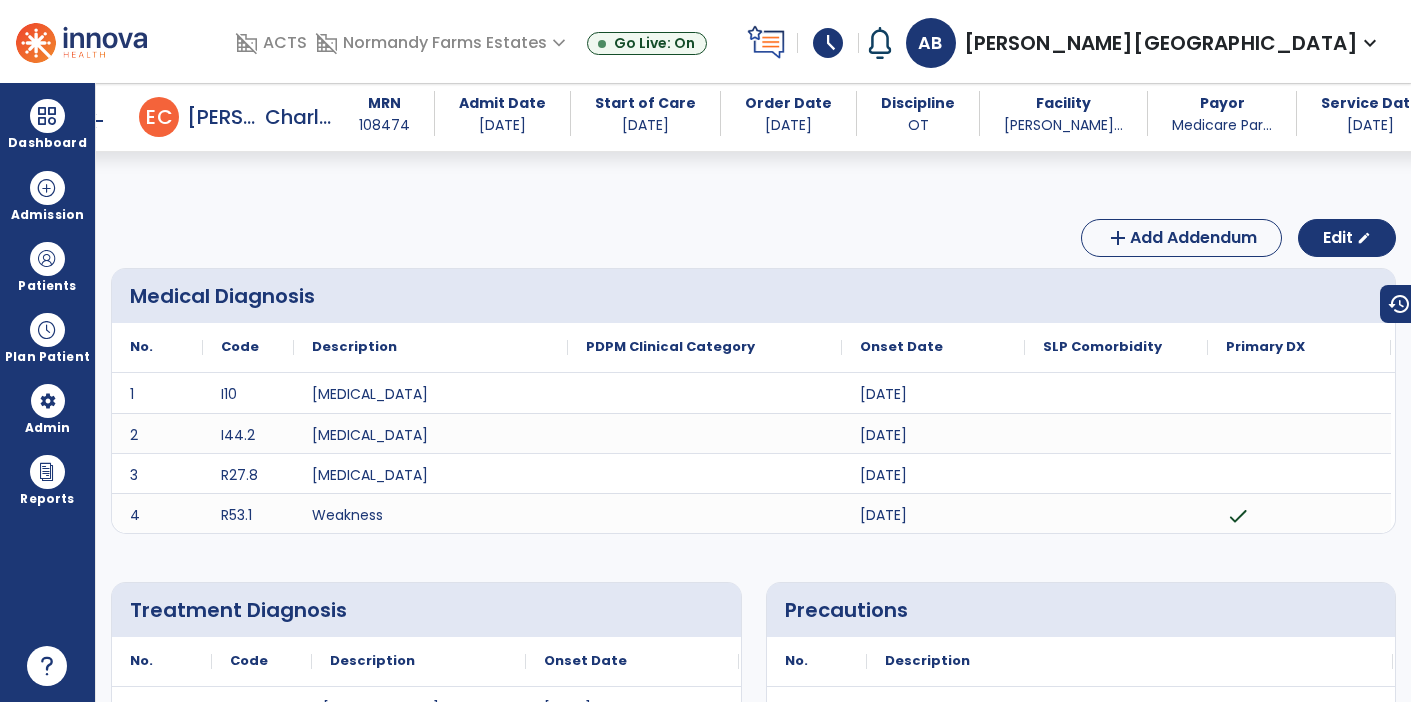 scroll, scrollTop: 0, scrollLeft: 0, axis: both 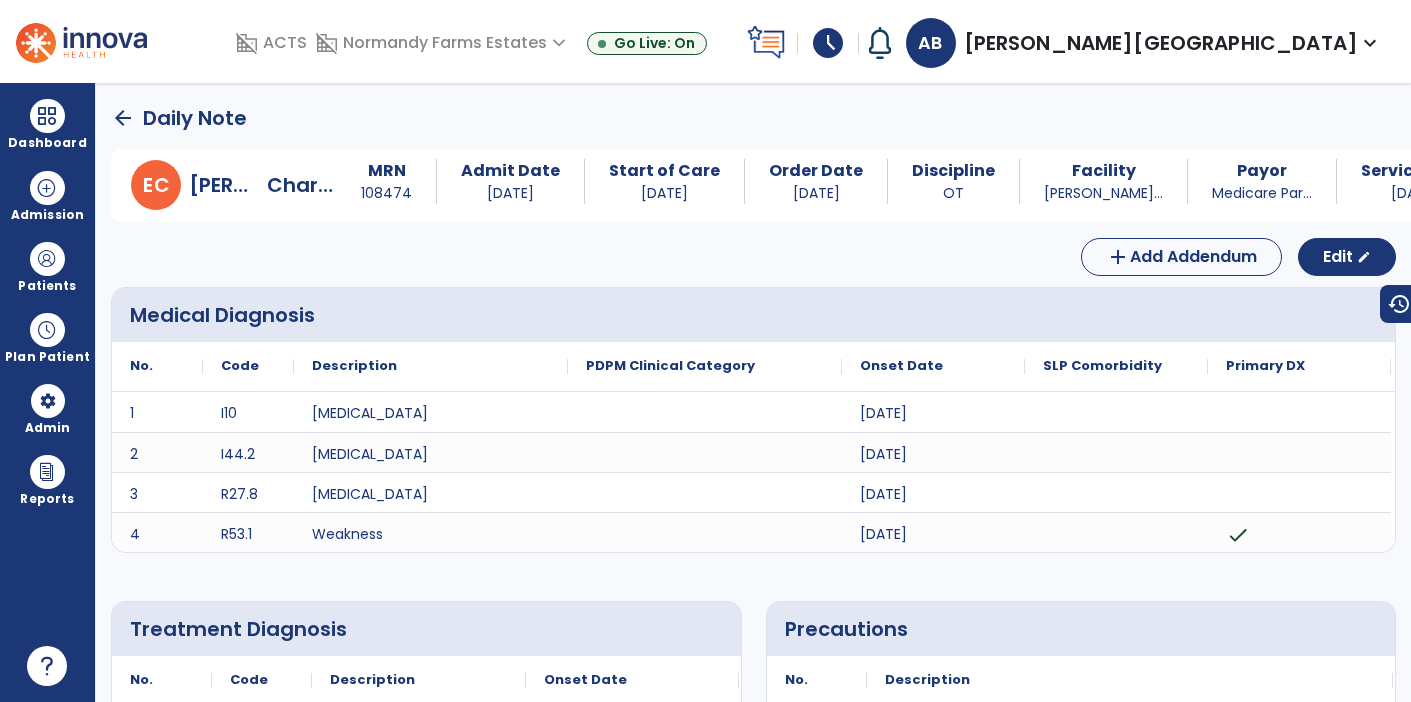 click on "arrow_back" 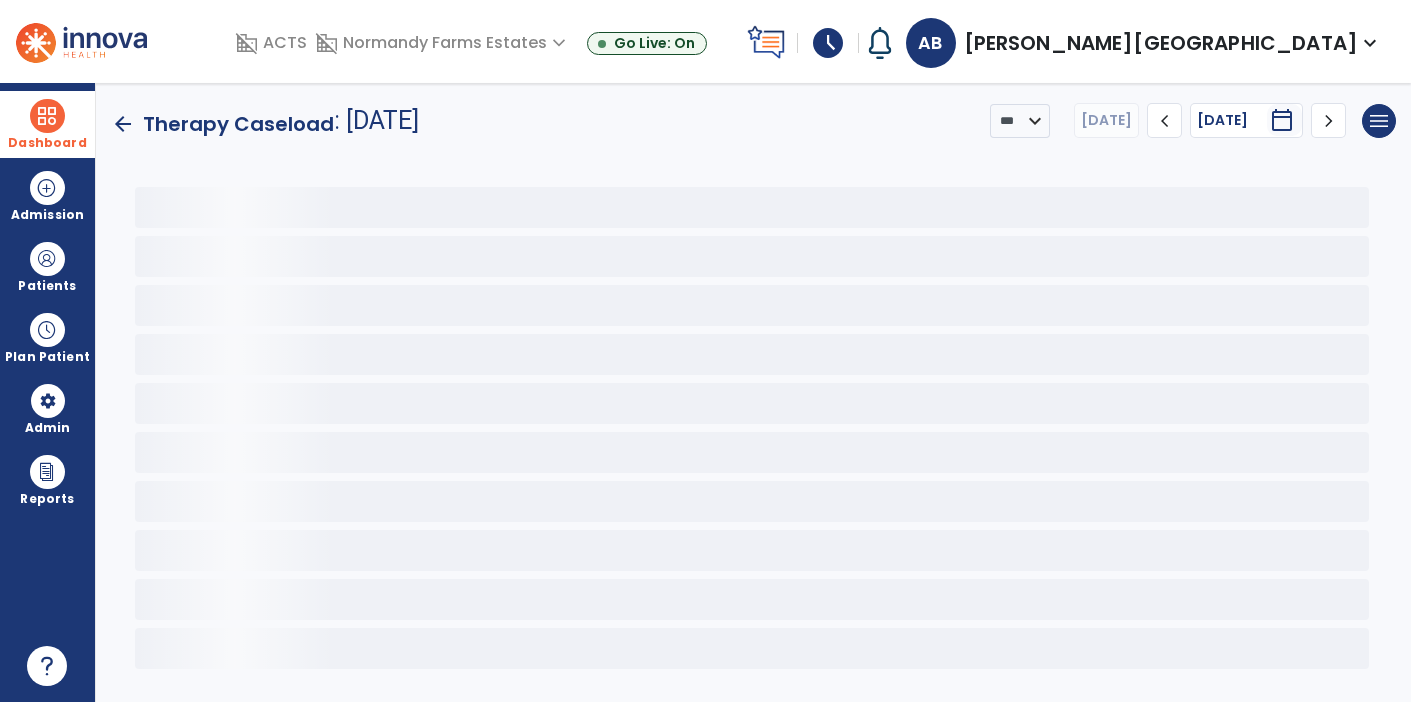click at bounding box center [47, 116] 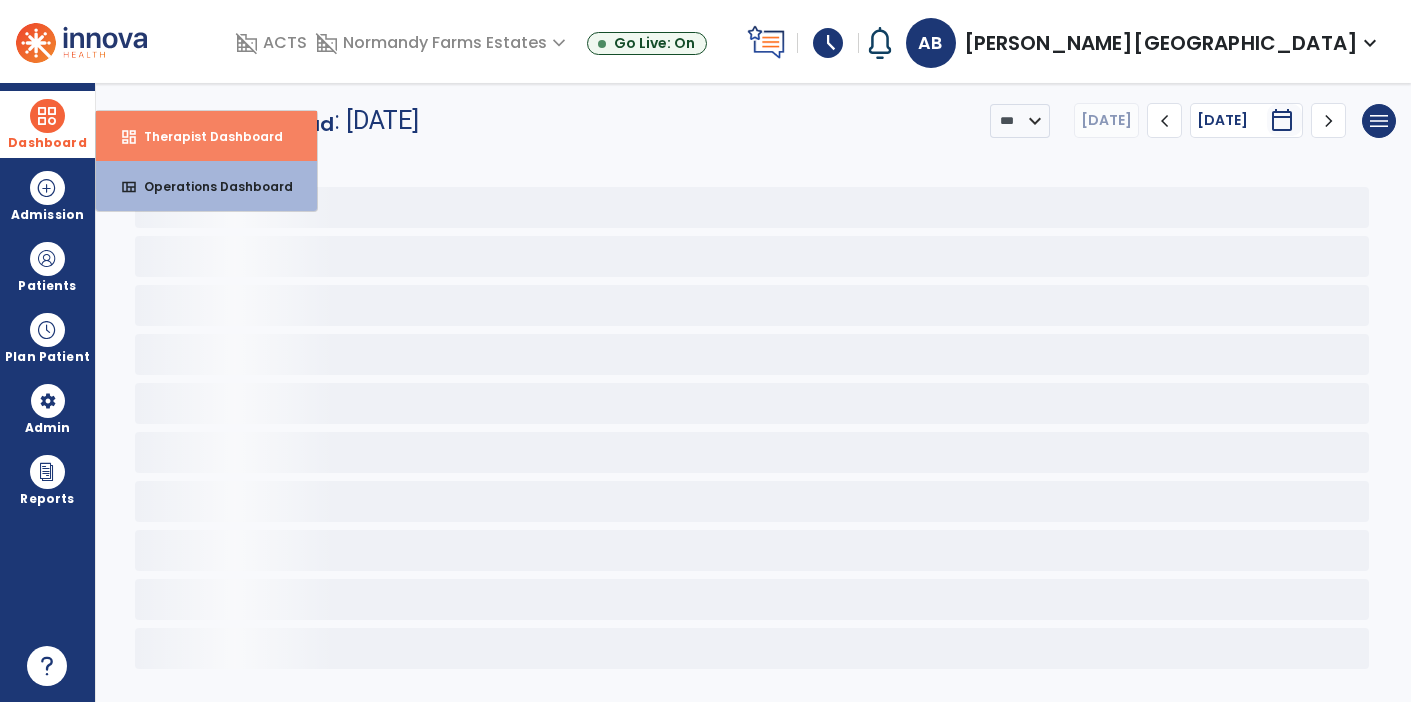 click on "dashboard" at bounding box center [129, 137] 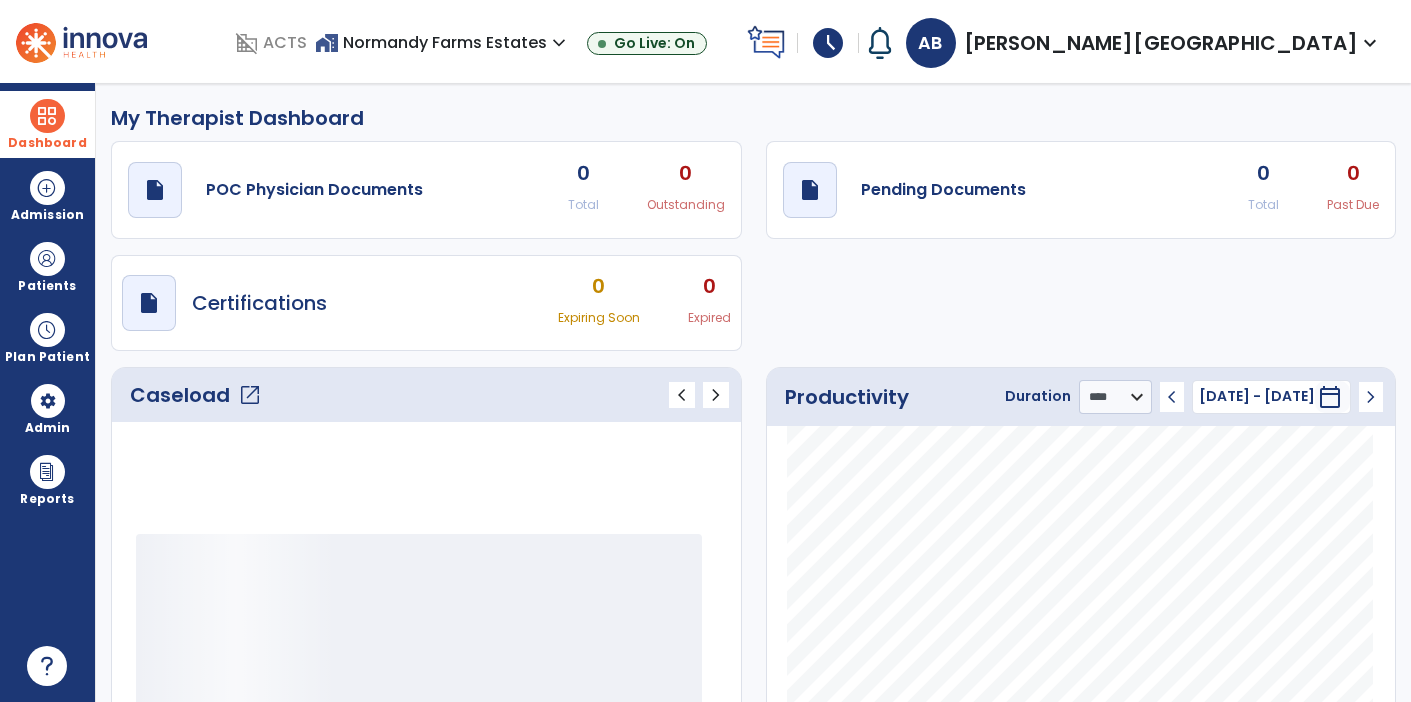 click on "open_in_new" 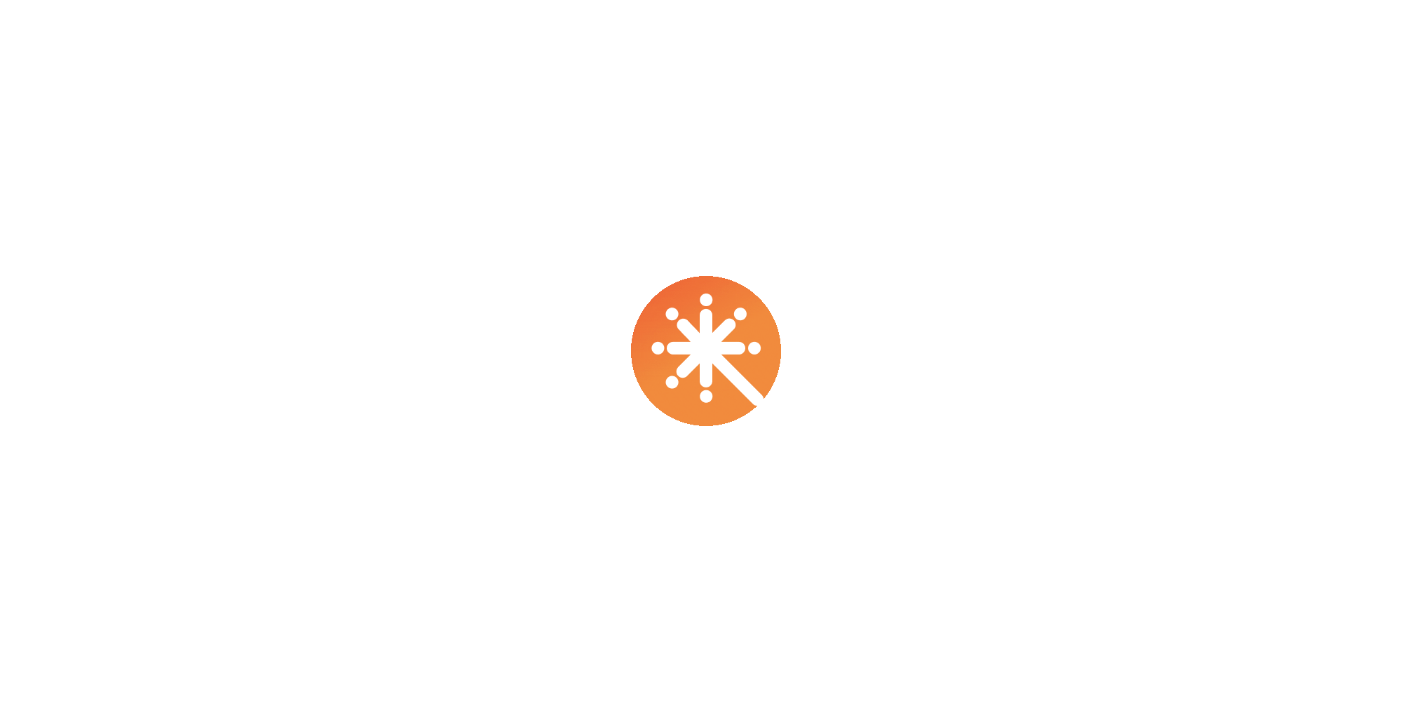 scroll, scrollTop: 0, scrollLeft: 0, axis: both 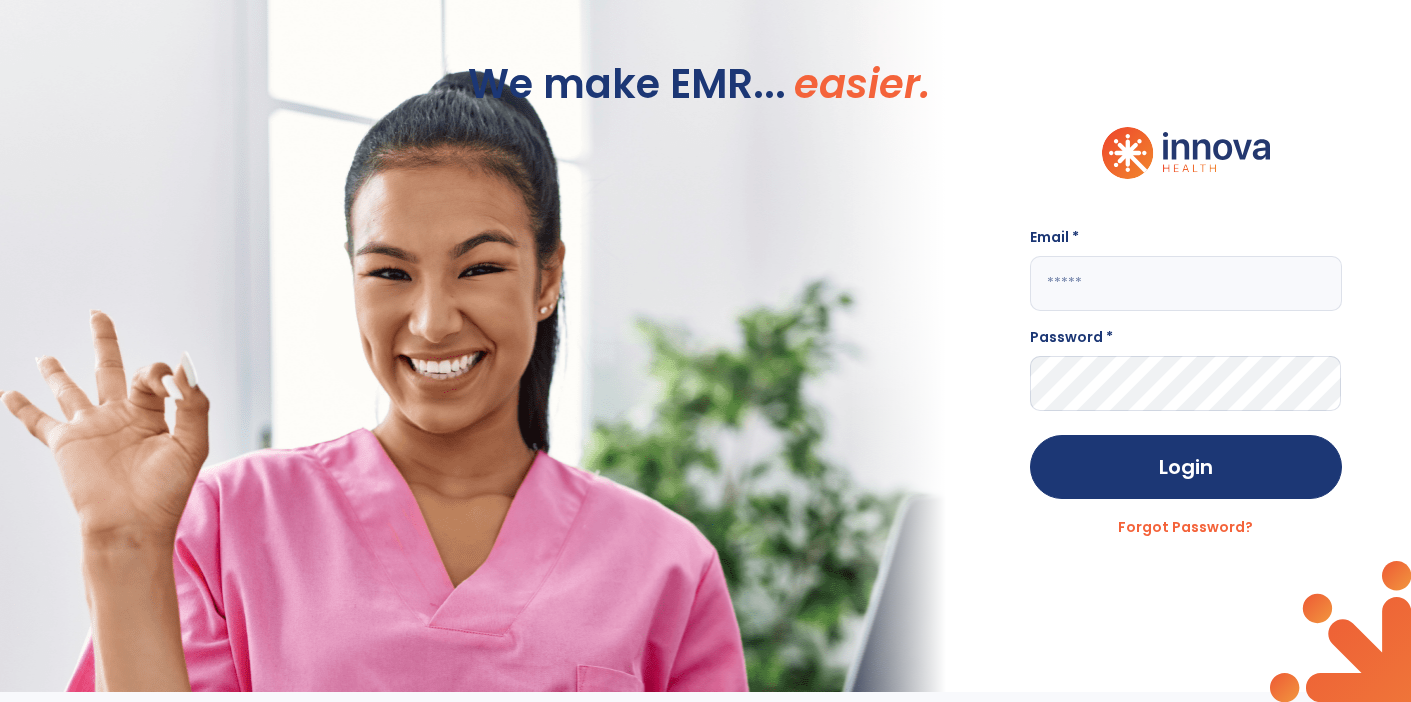 click 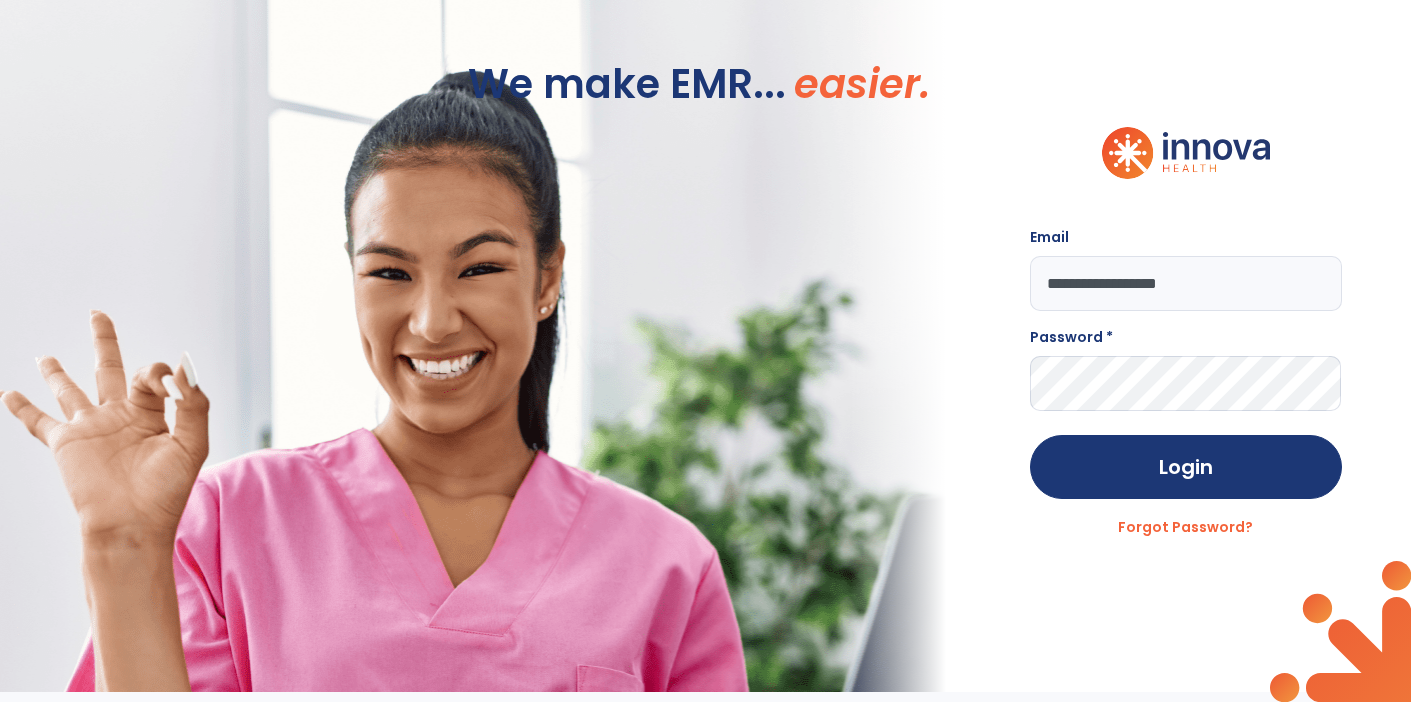 type on "**********" 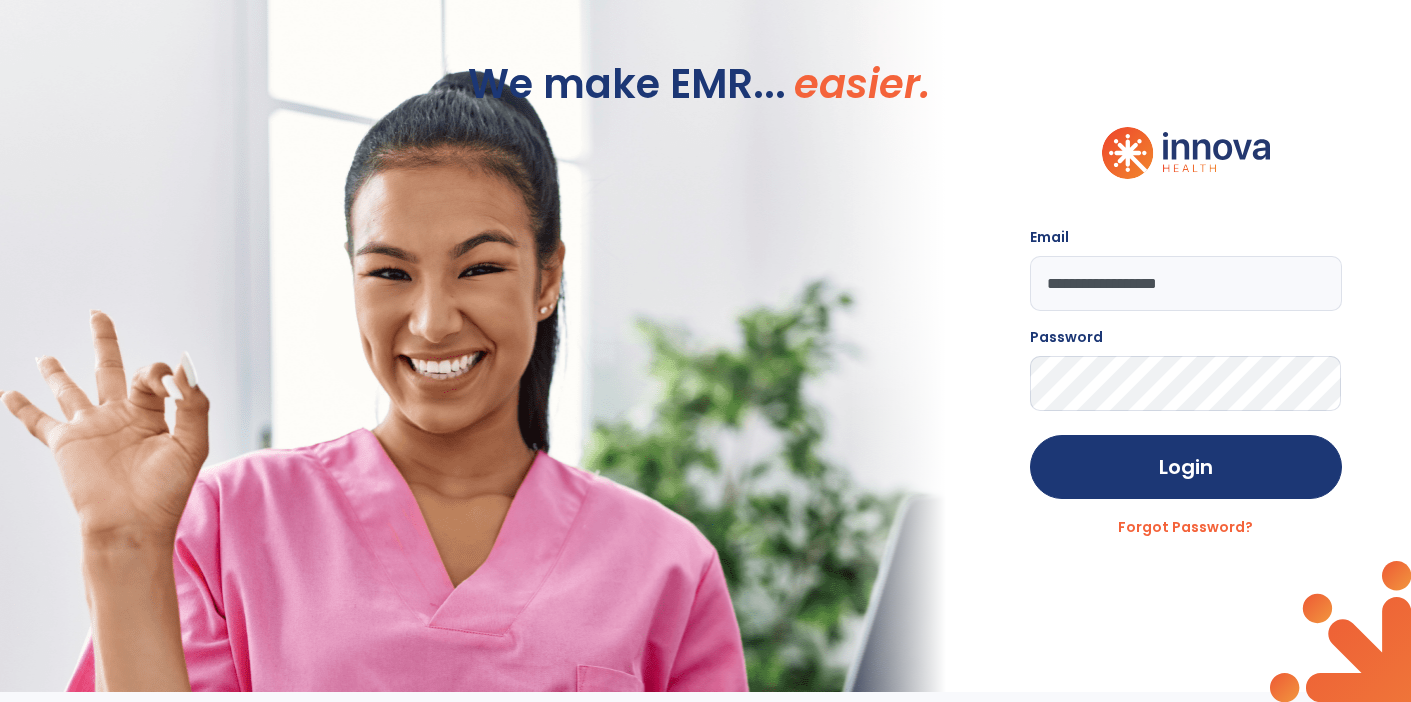click on "Login" 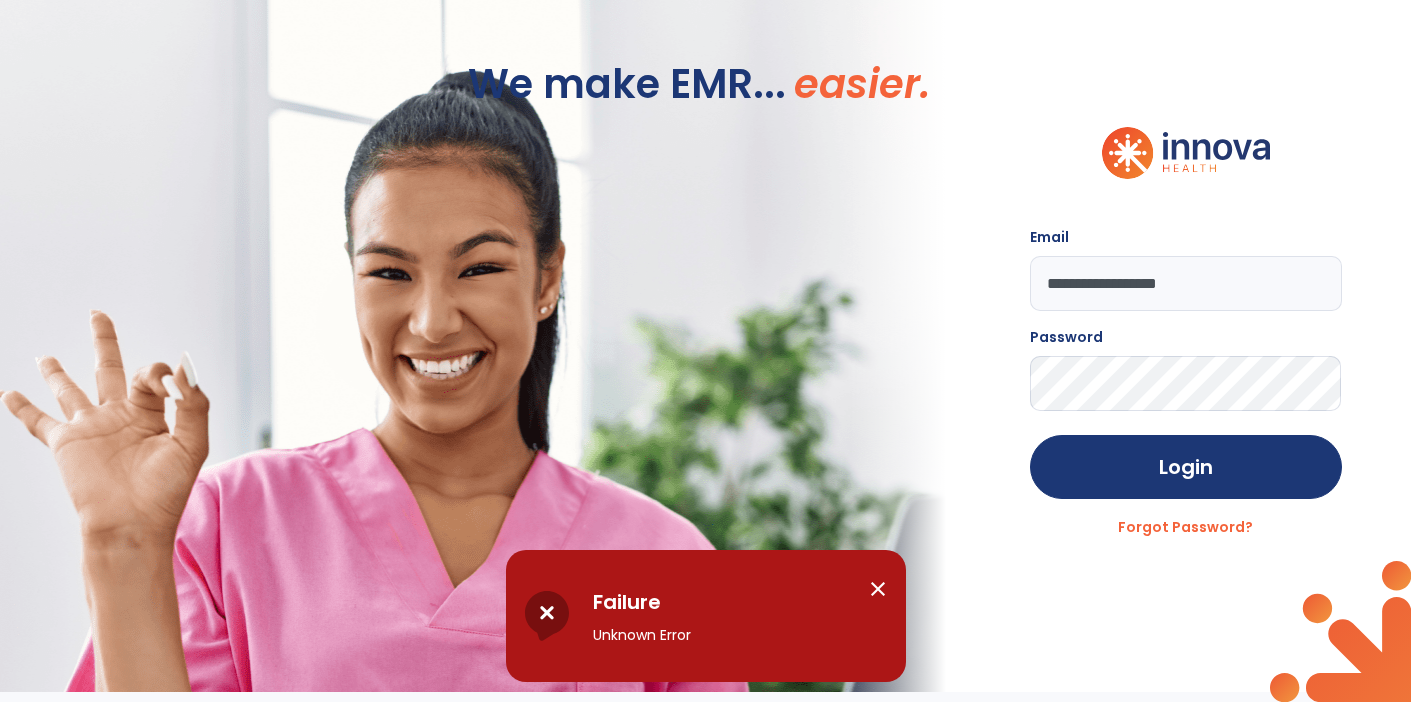 click on "**********" 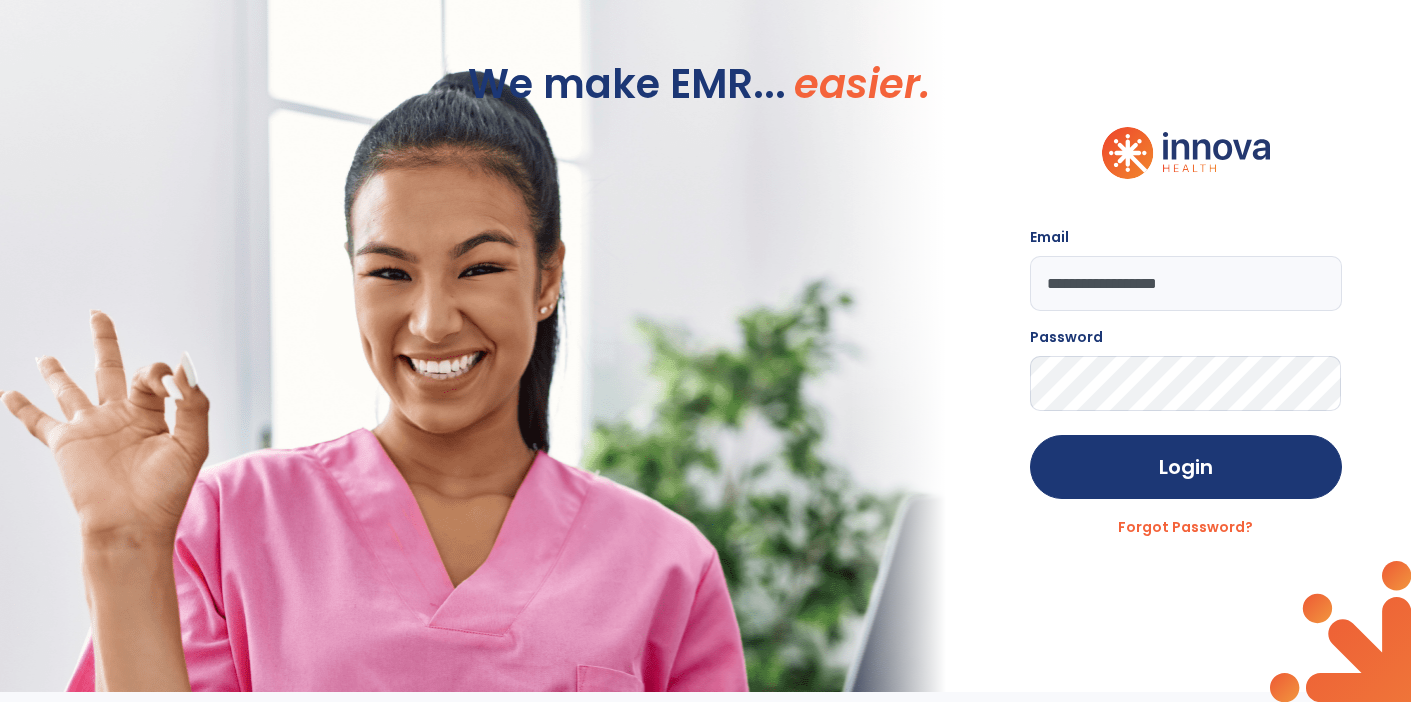click on "Login" 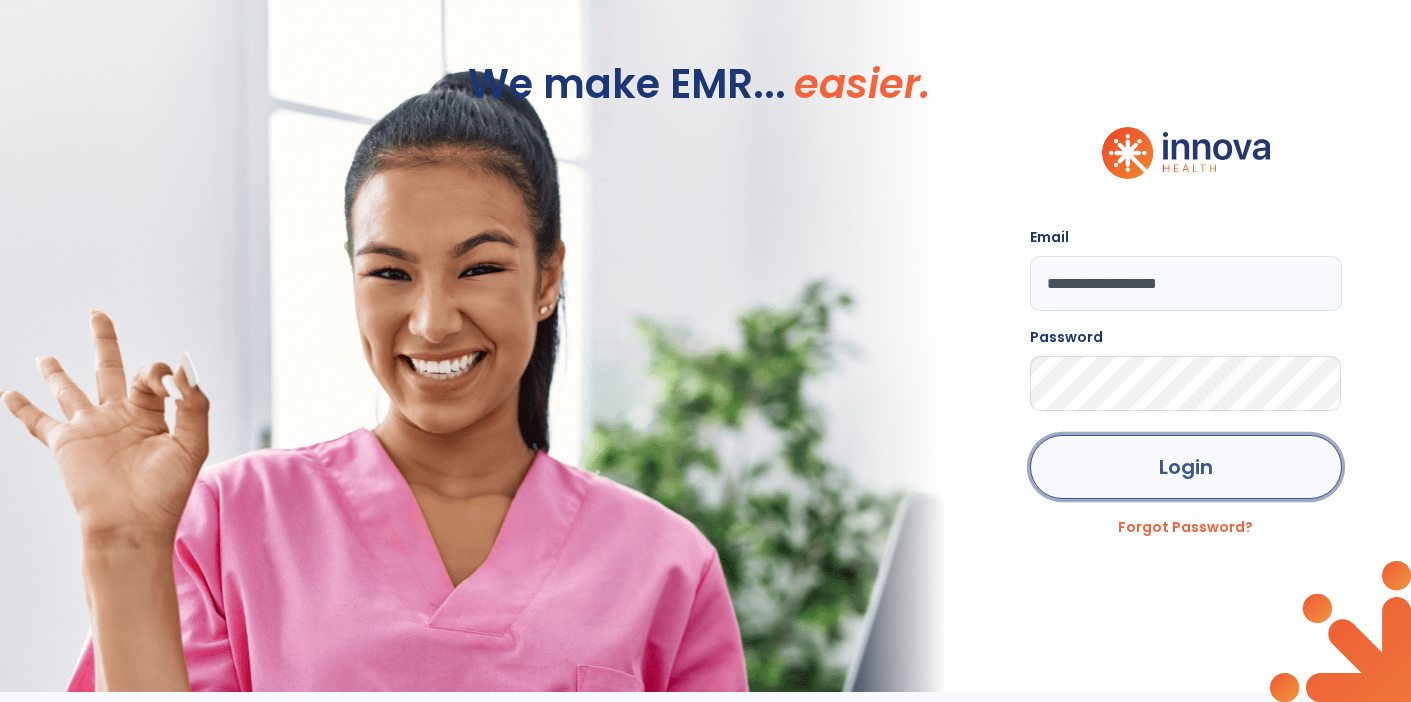 click on "Login" 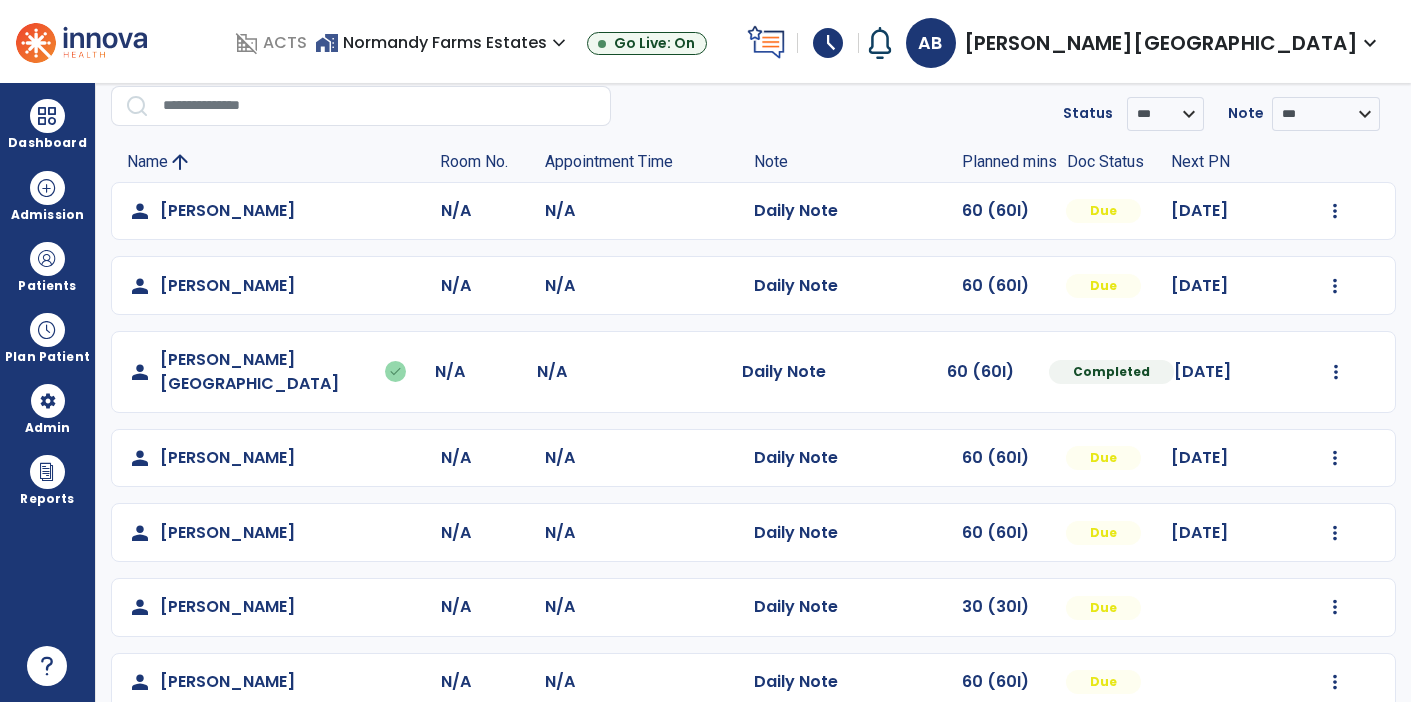 scroll, scrollTop: 81, scrollLeft: 0, axis: vertical 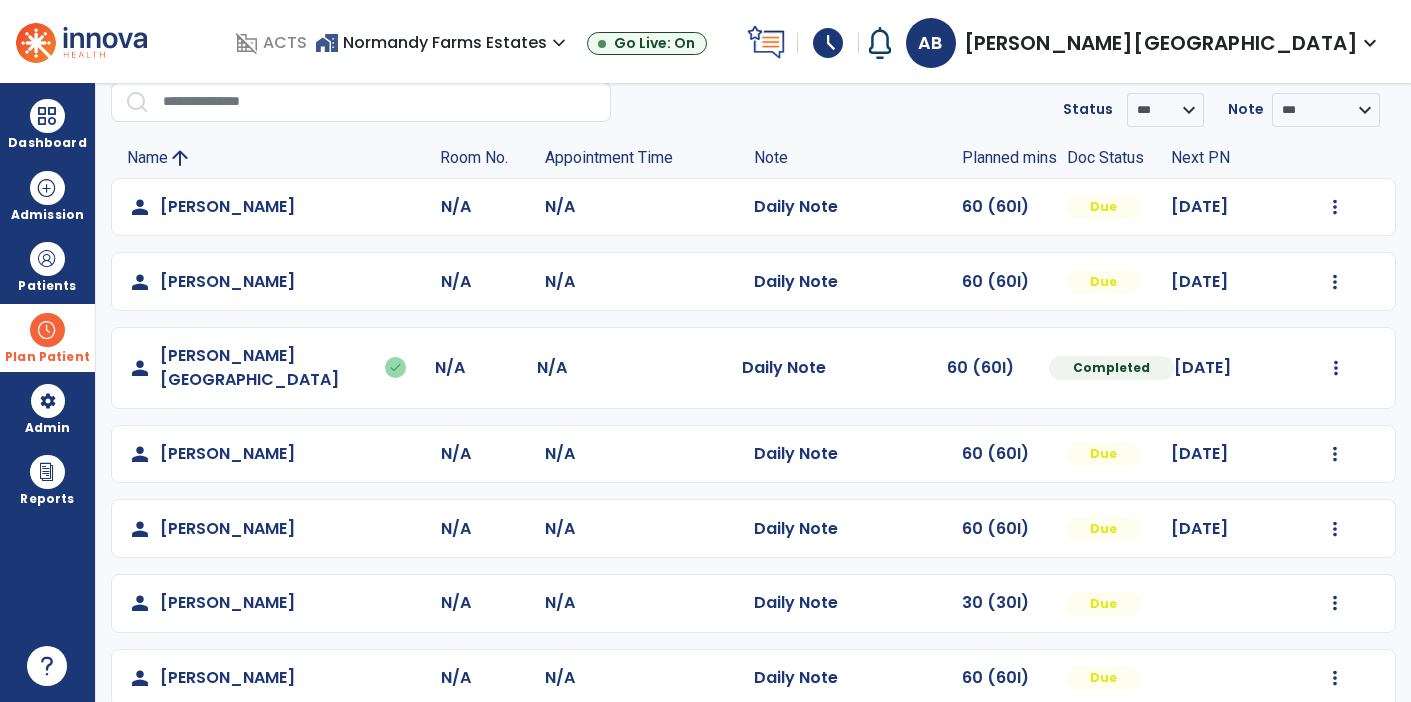 click on "Plan Patient" at bounding box center (47, 266) 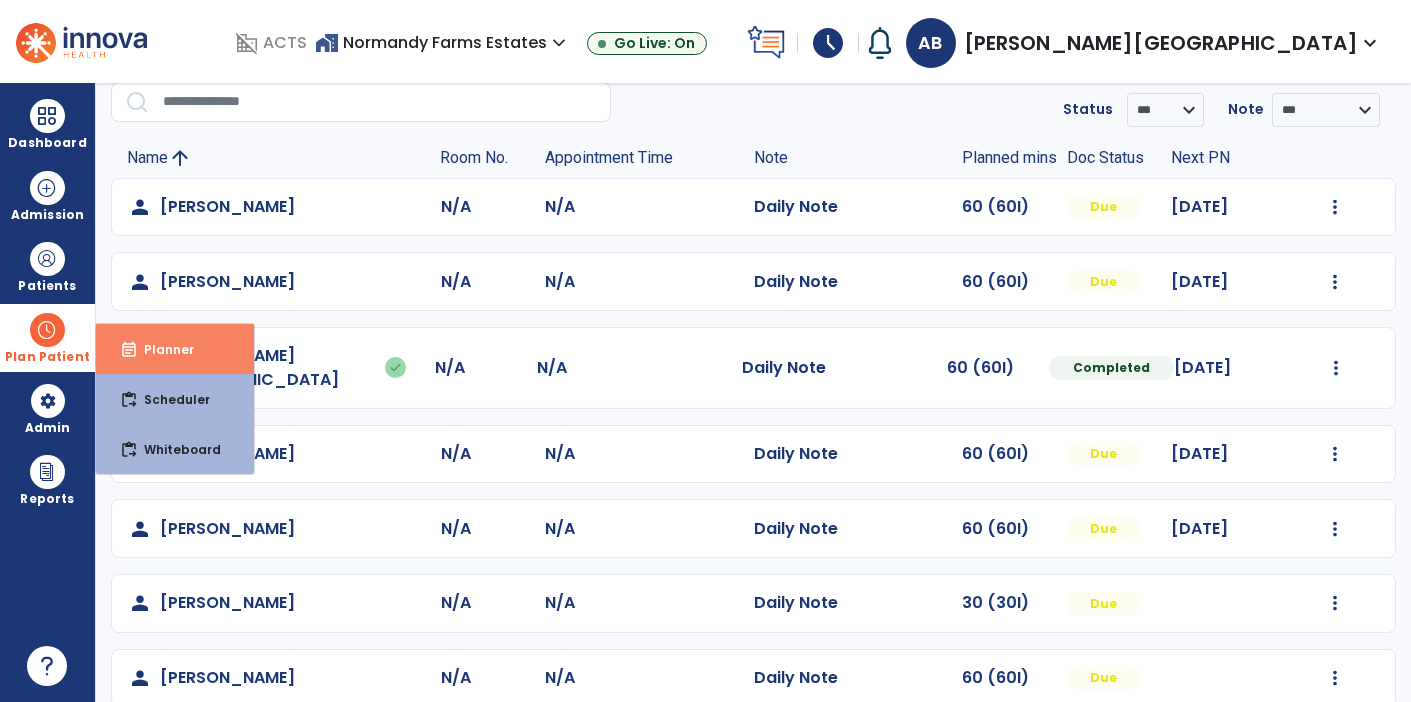 click on "Planner" at bounding box center [161, 349] 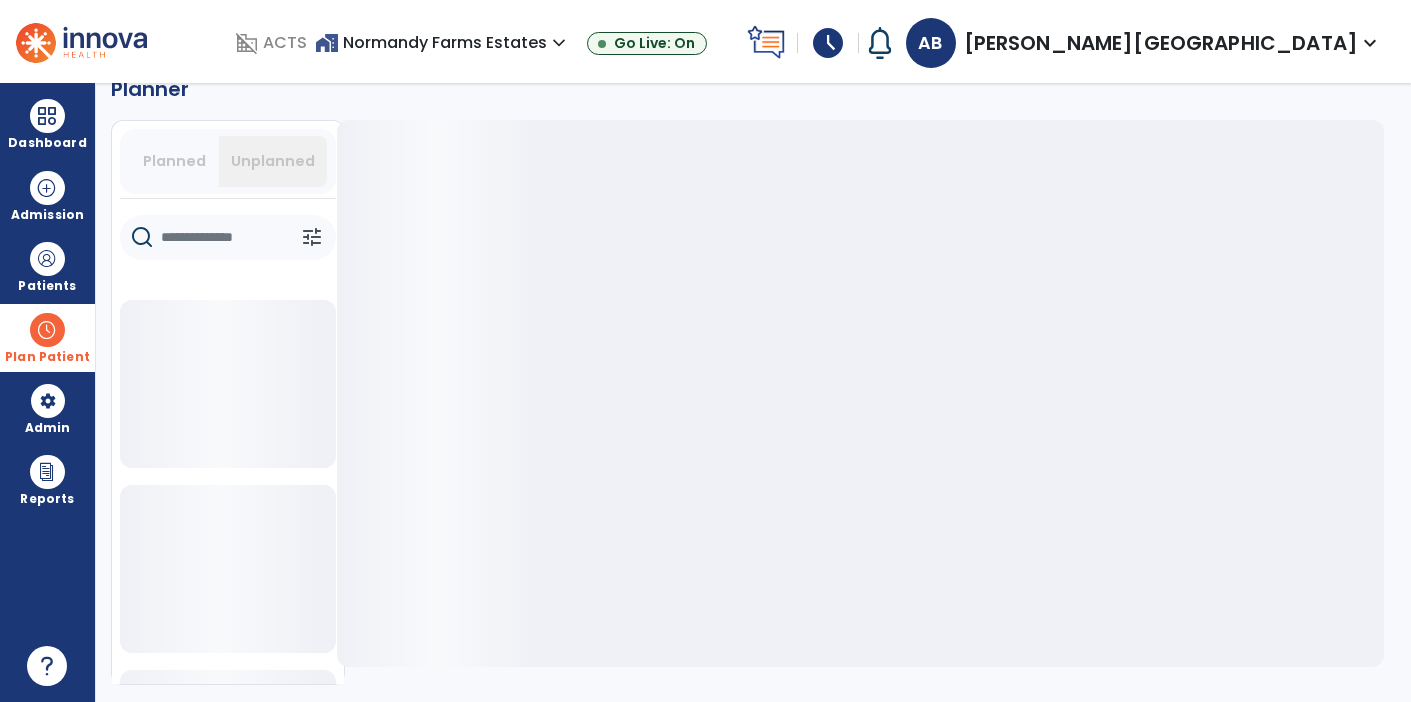 scroll, scrollTop: 36, scrollLeft: 0, axis: vertical 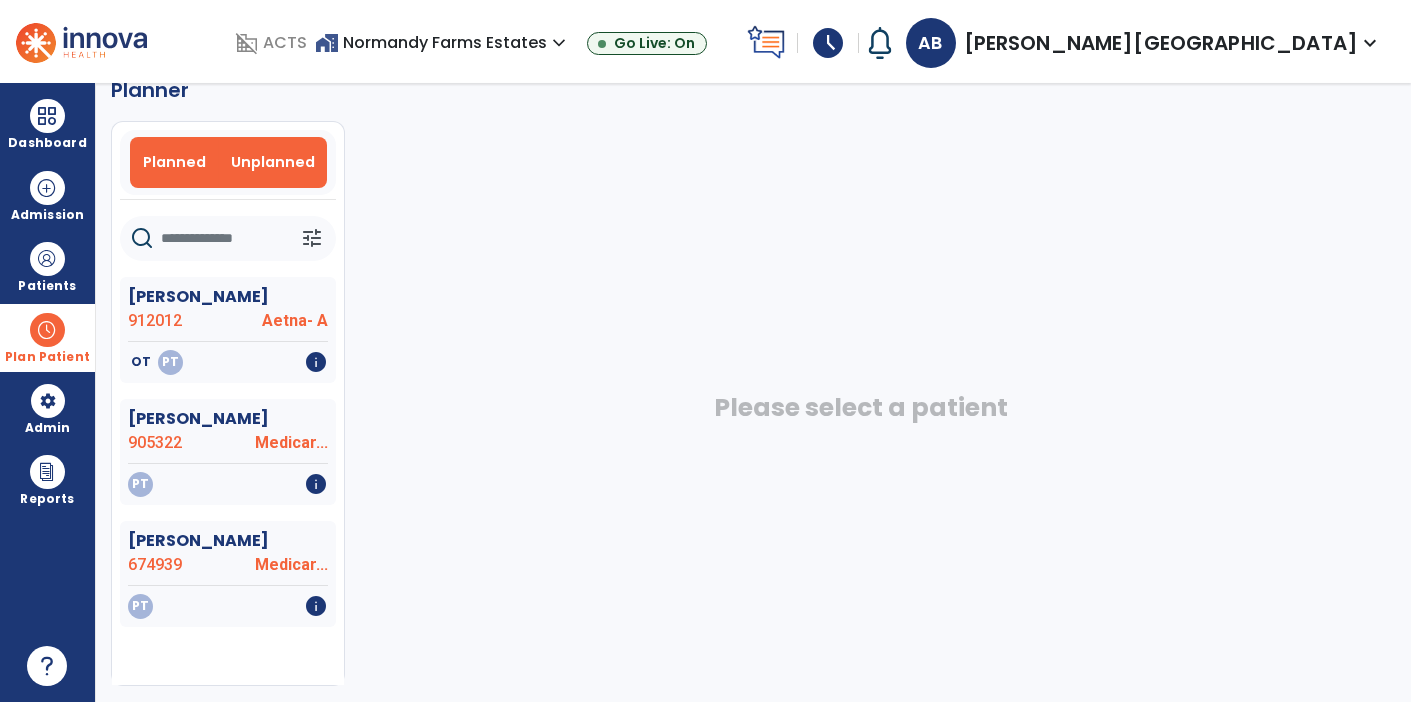 click on "Planned" at bounding box center (174, 162) 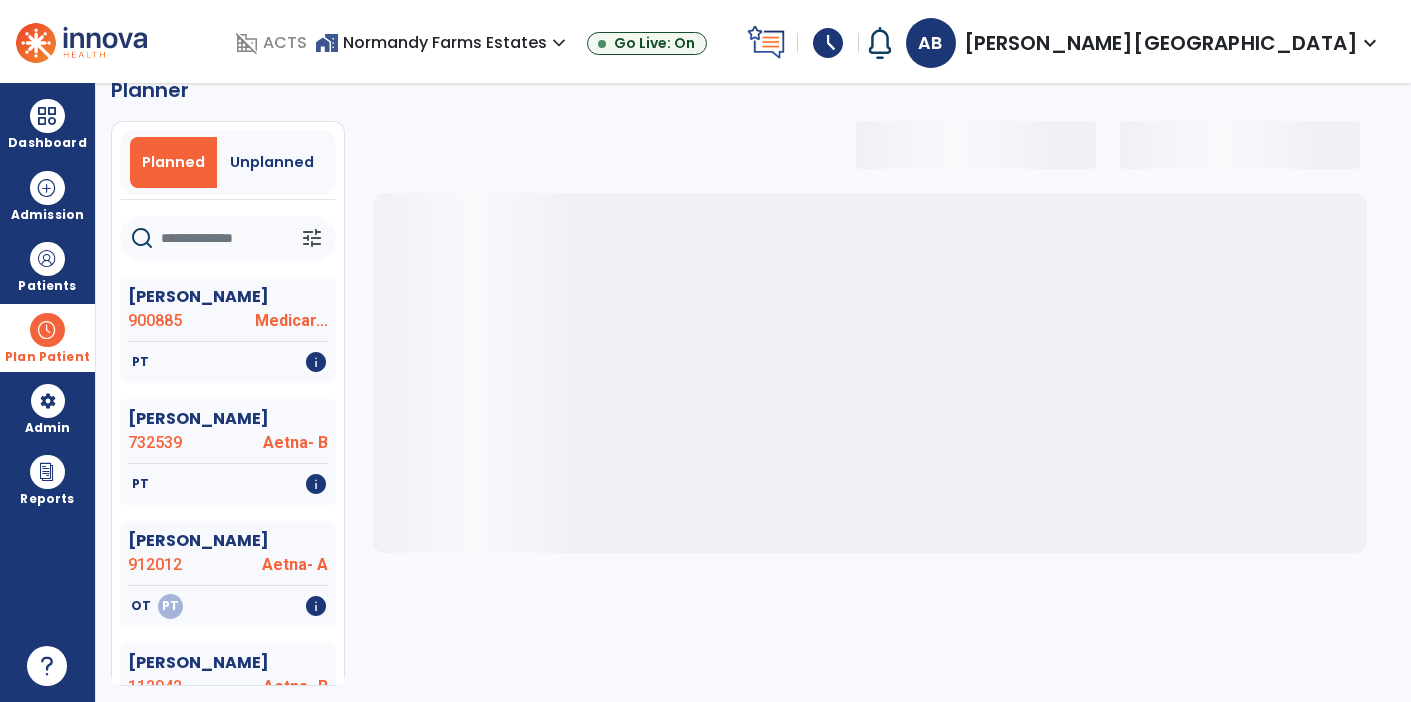 select on "***" 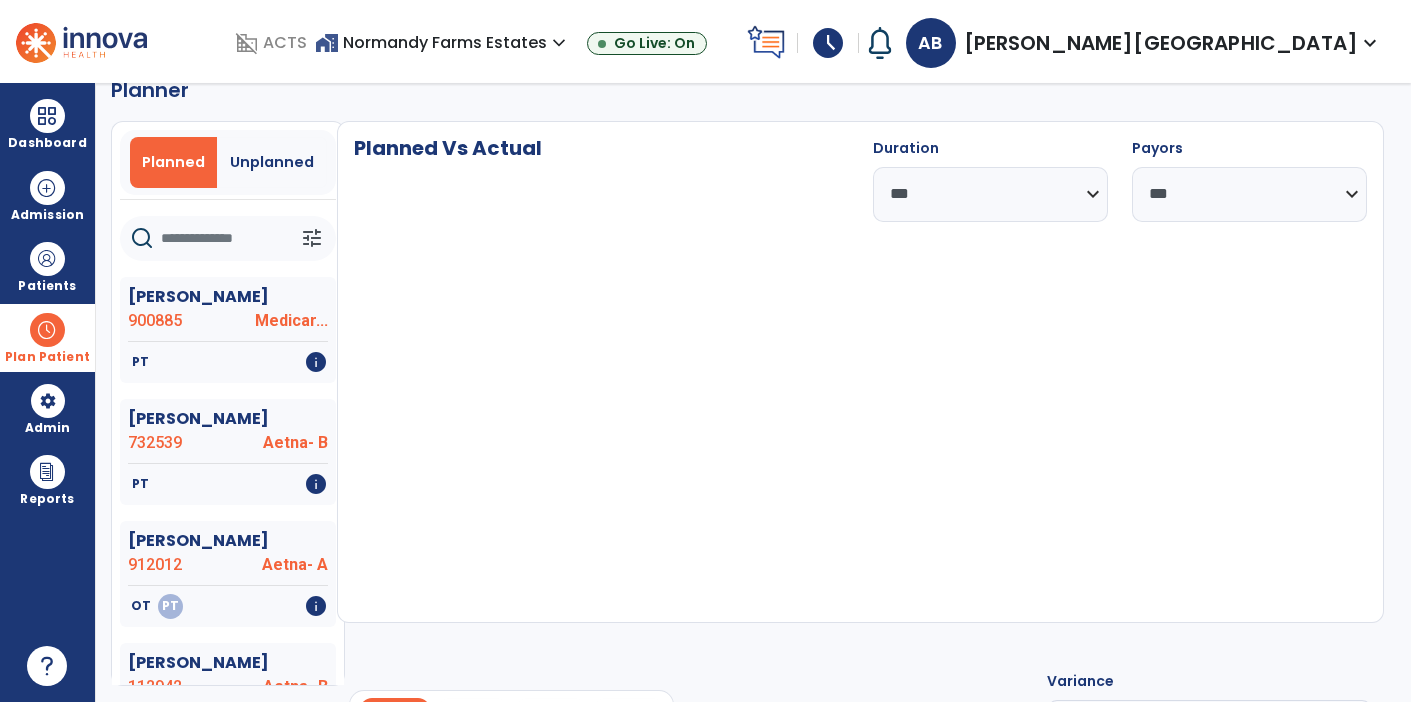 click 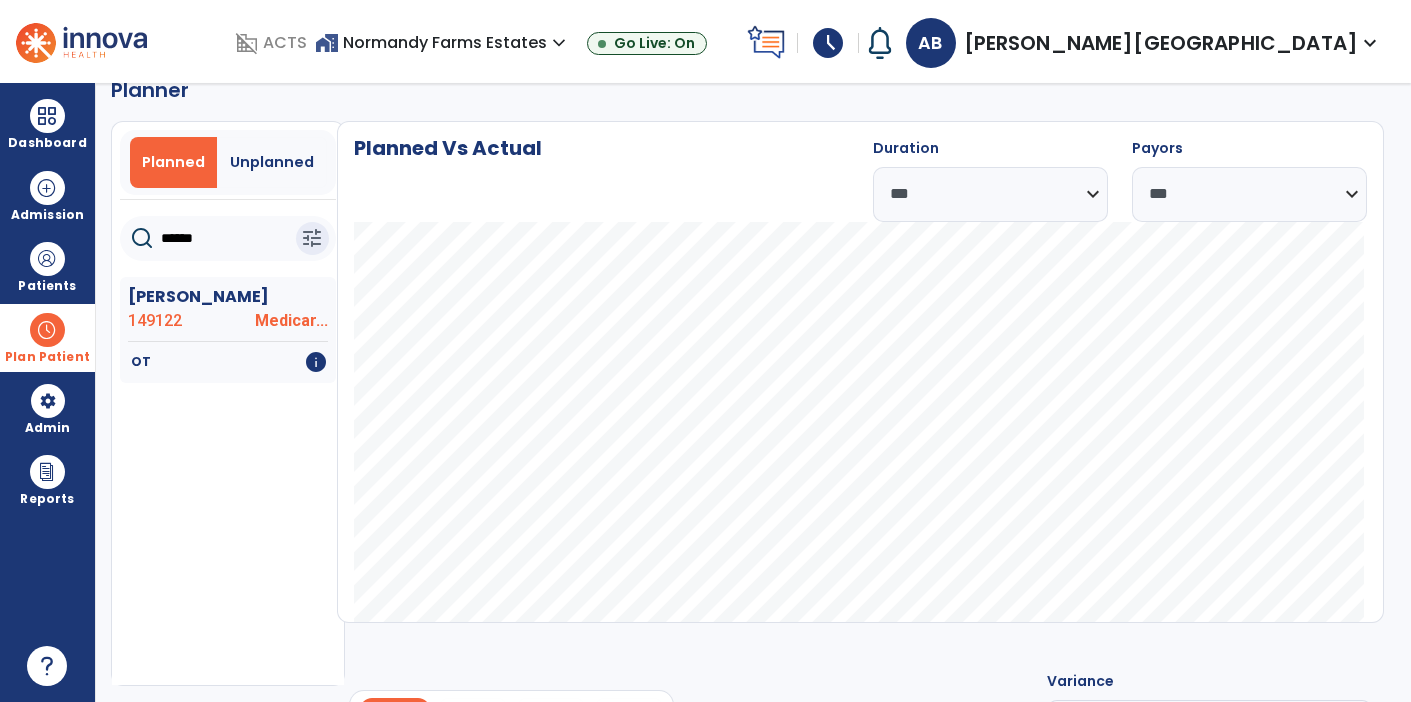 type on "******" 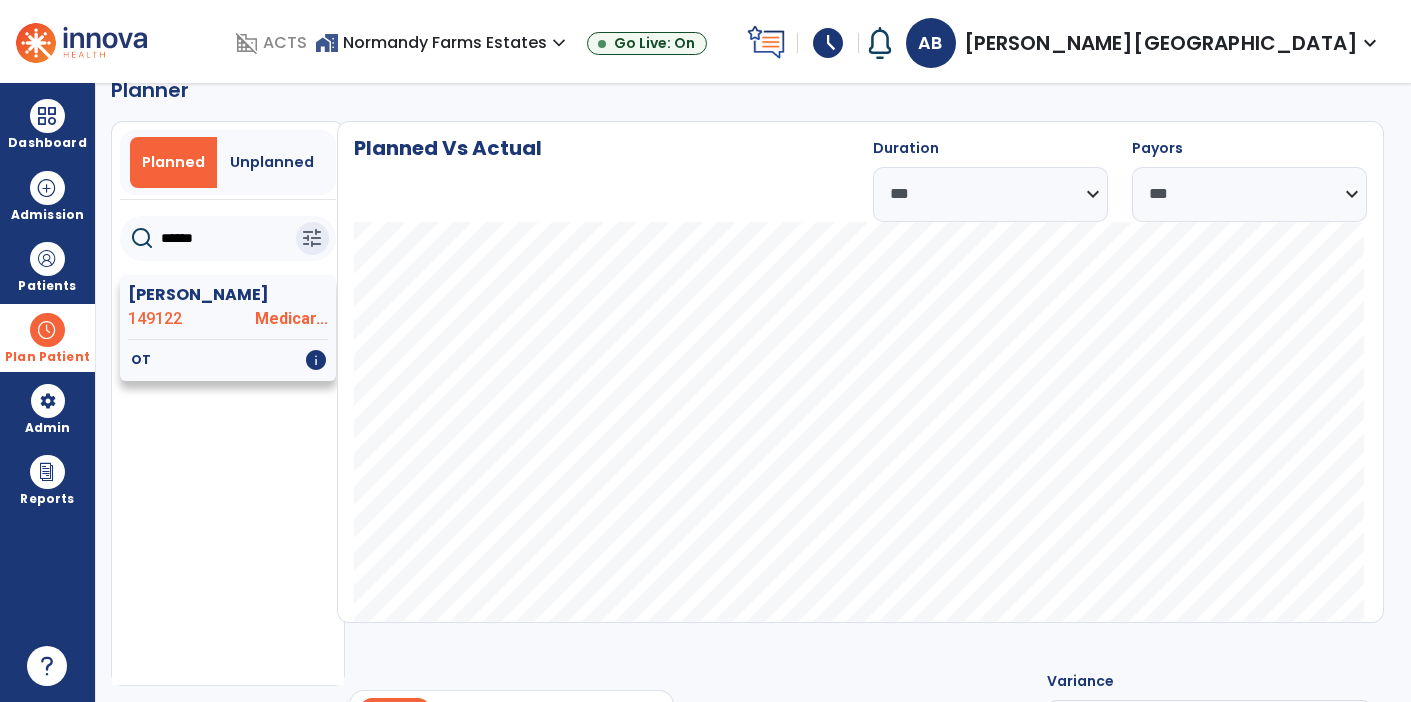 click on "149122" 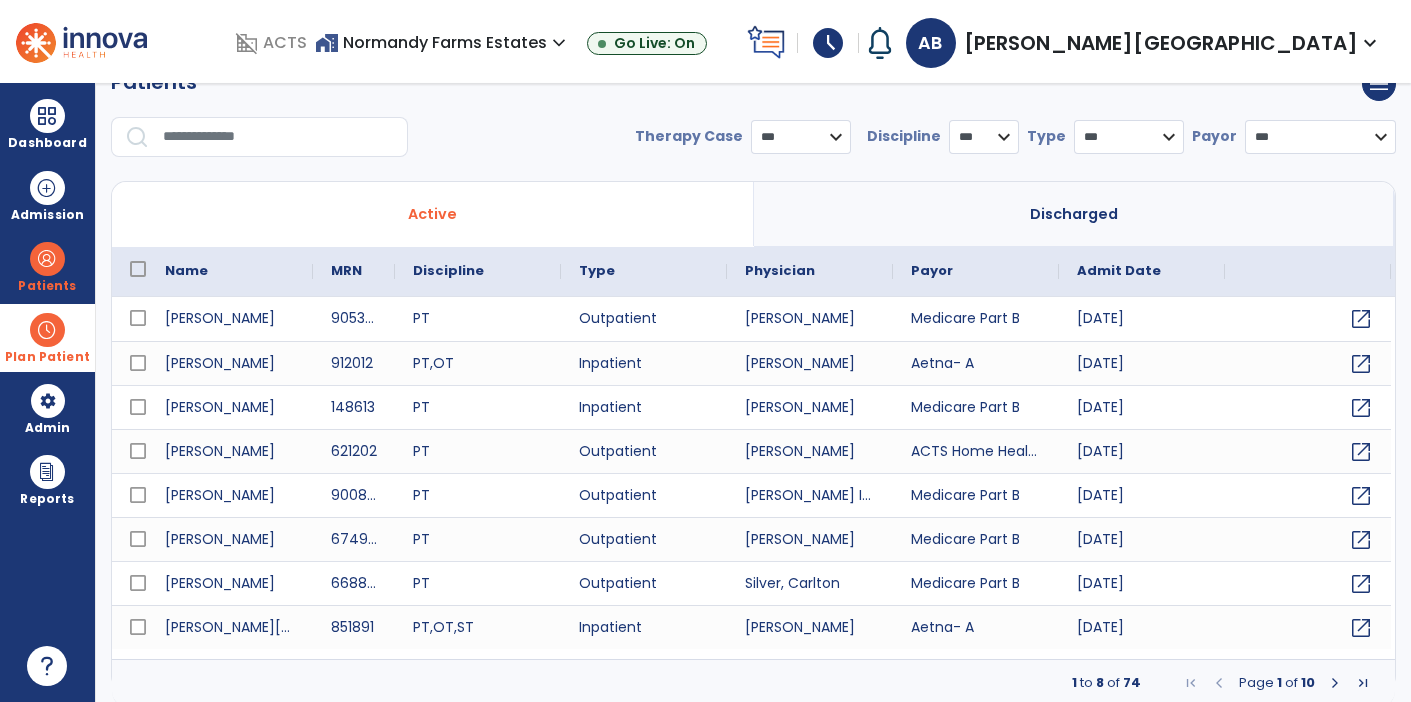 click at bounding box center (278, 137) 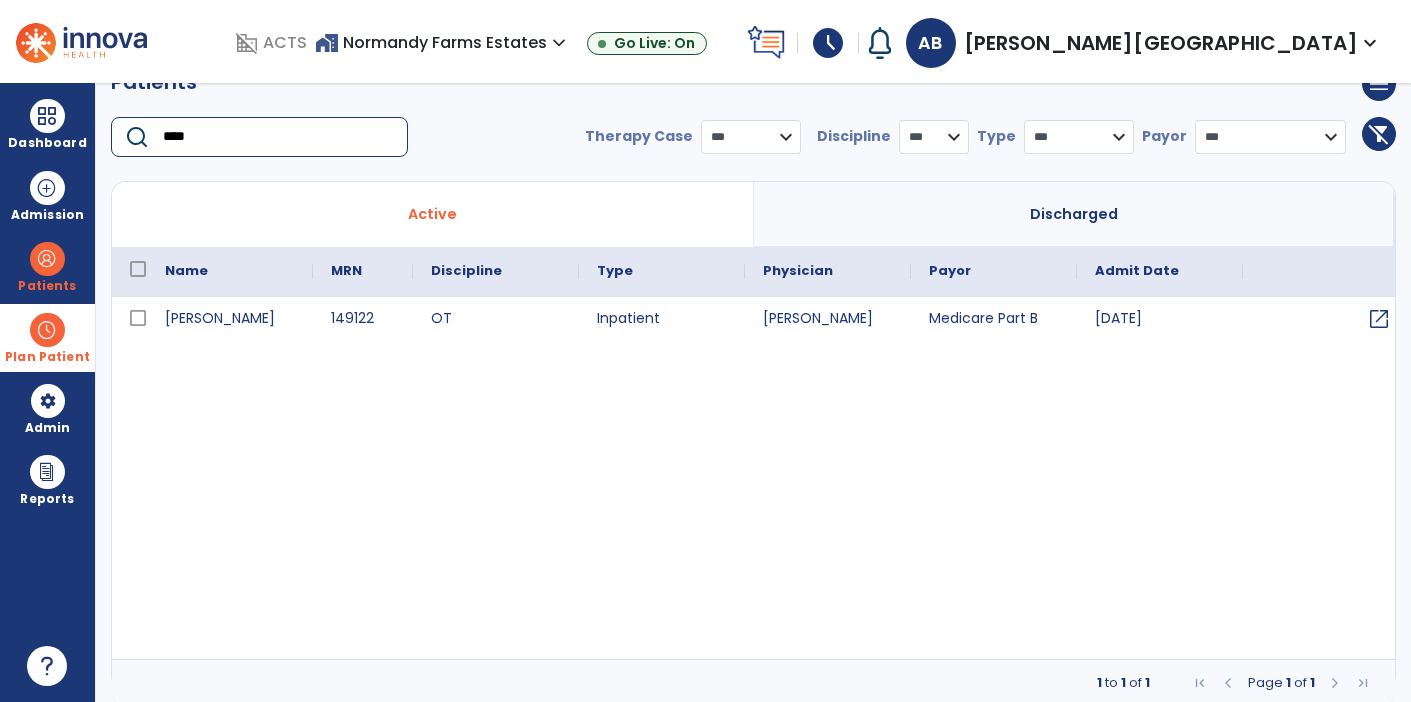 type on "****" 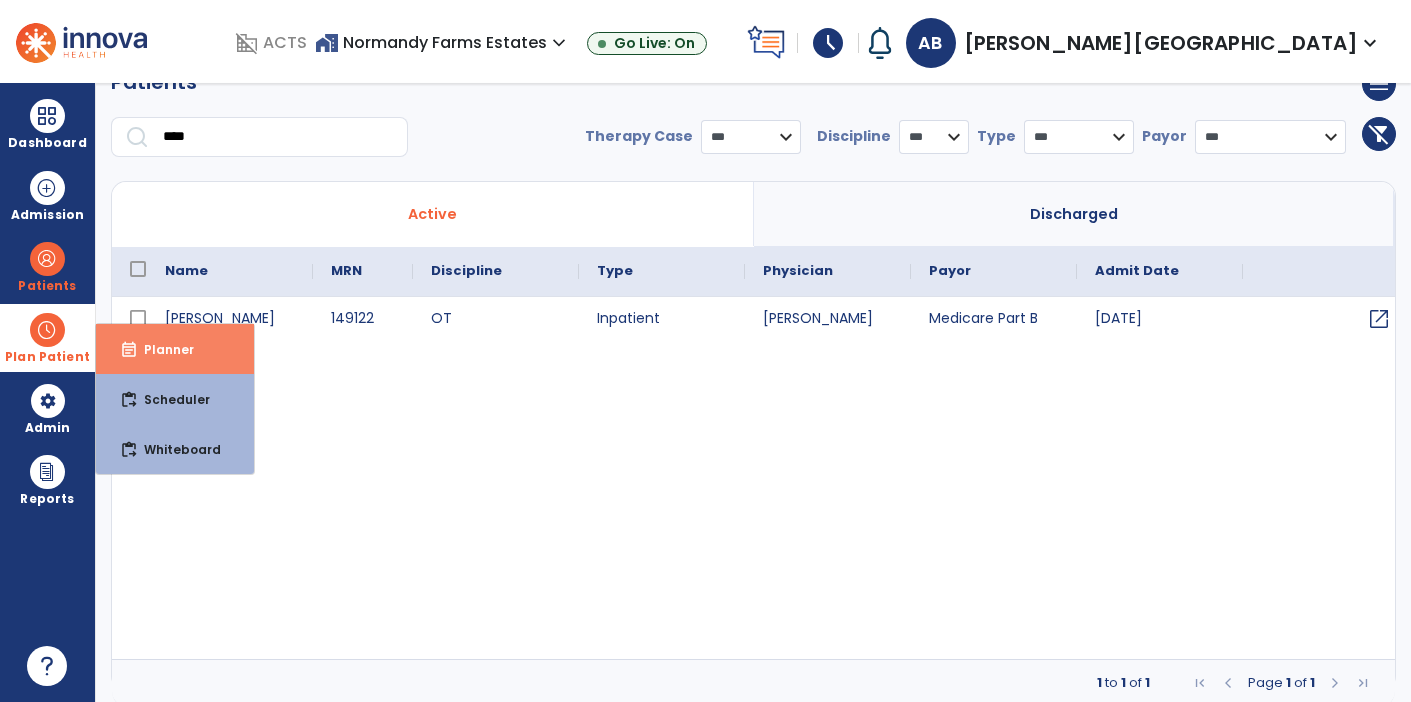 click on "Planner" at bounding box center (161, 349) 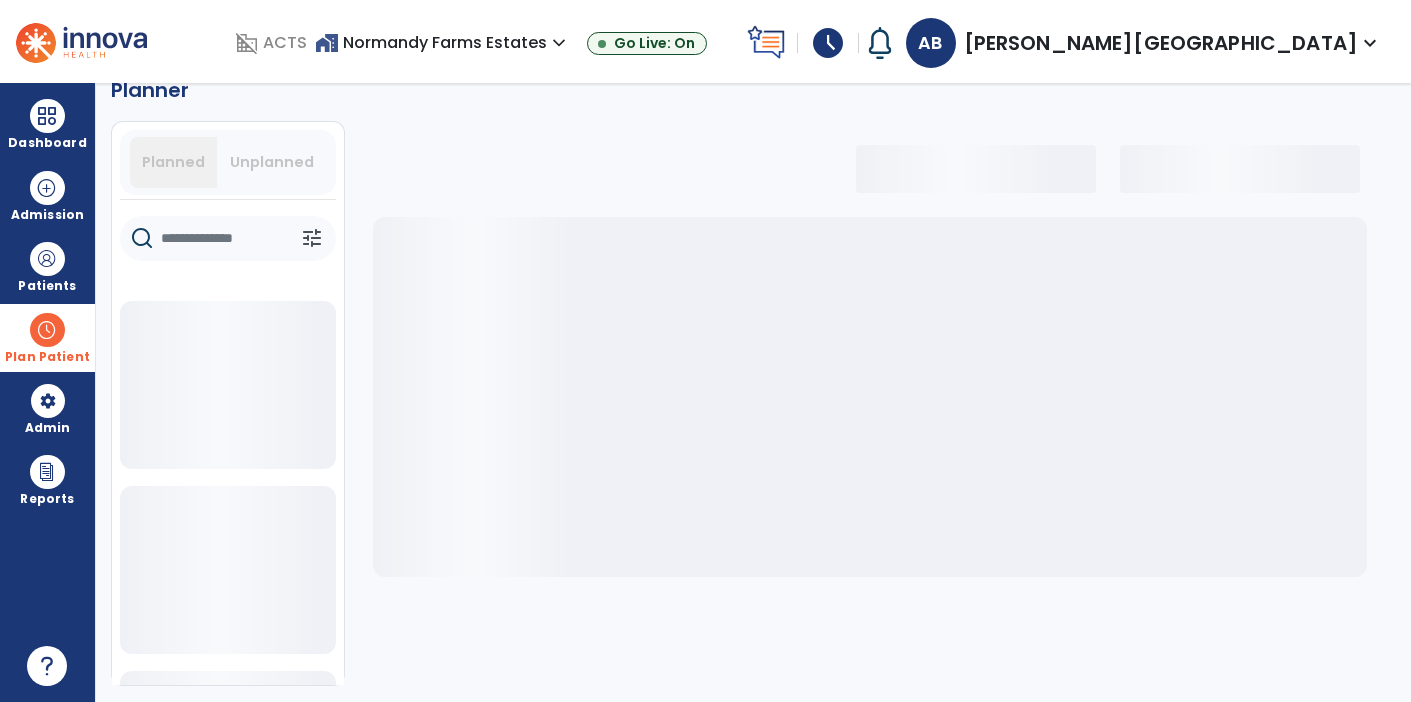 select on "***" 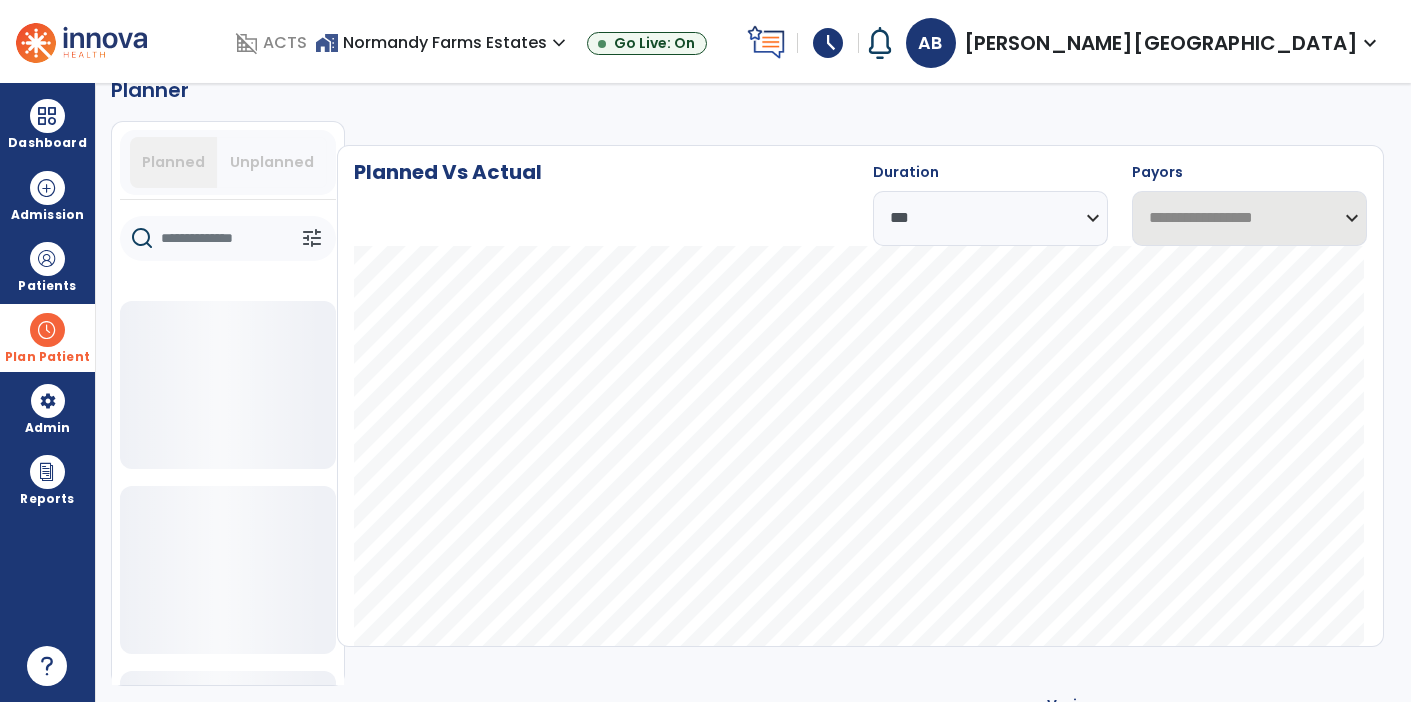 select on "***" 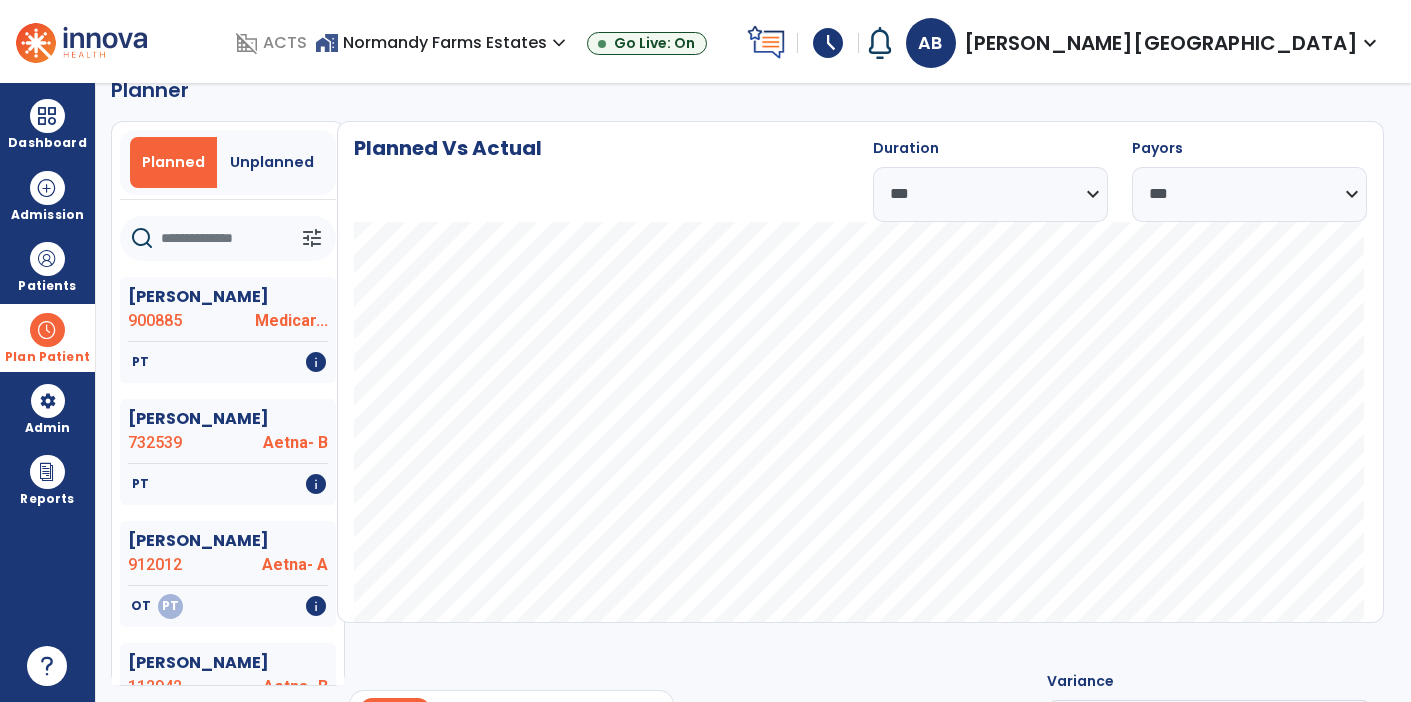 click 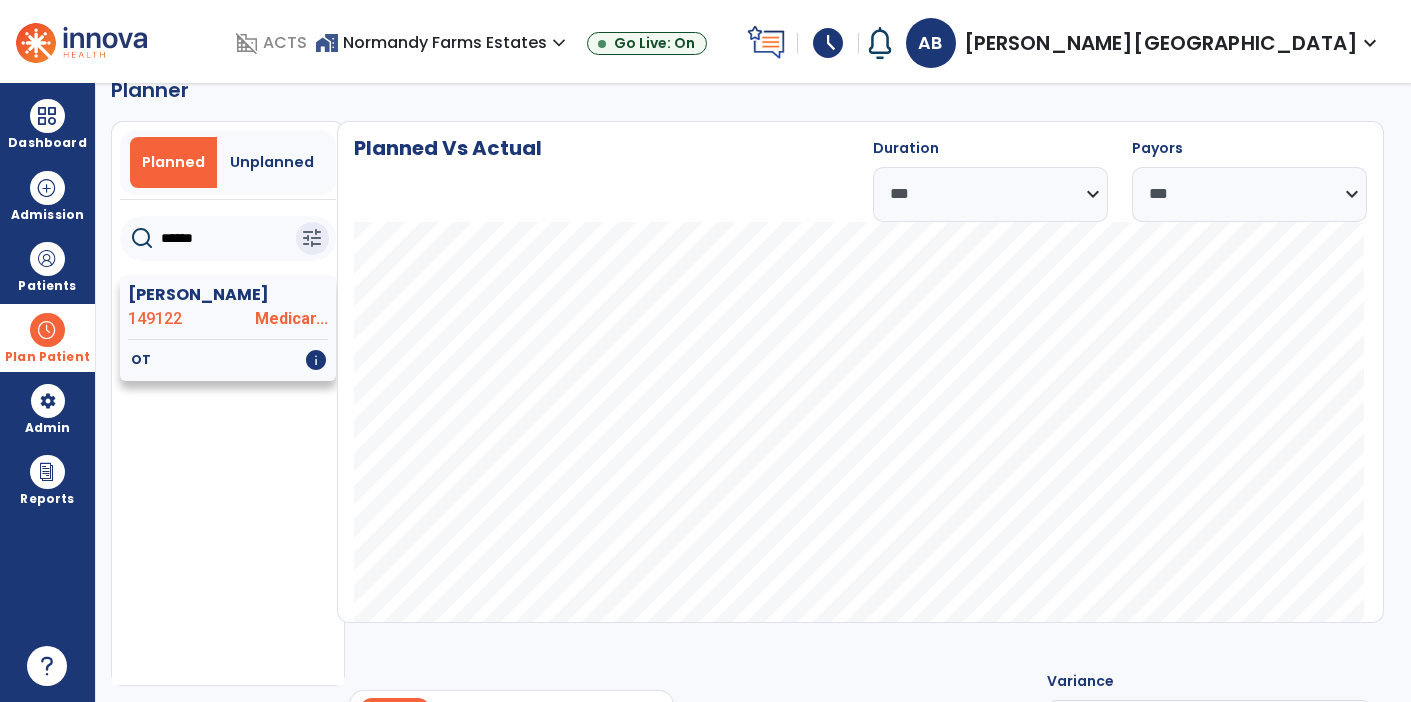 type on "******" 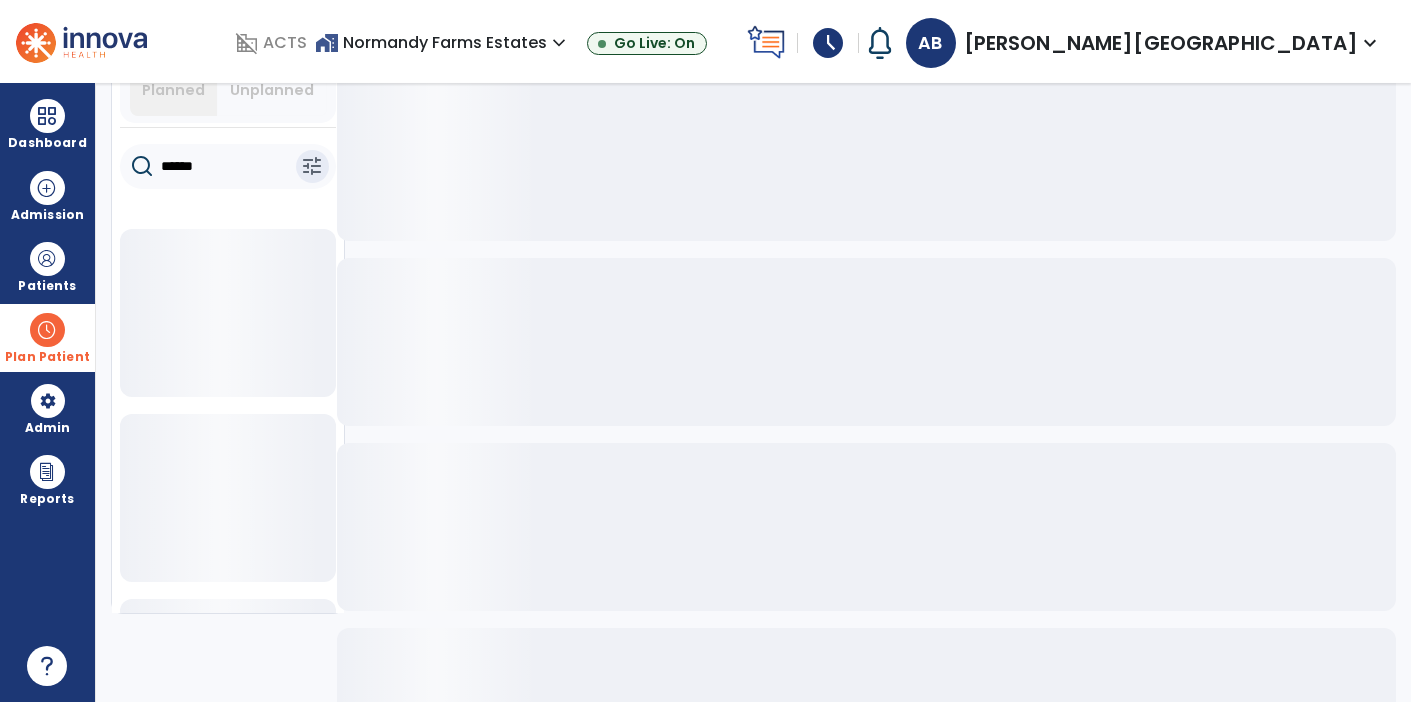 scroll, scrollTop: 121, scrollLeft: 0, axis: vertical 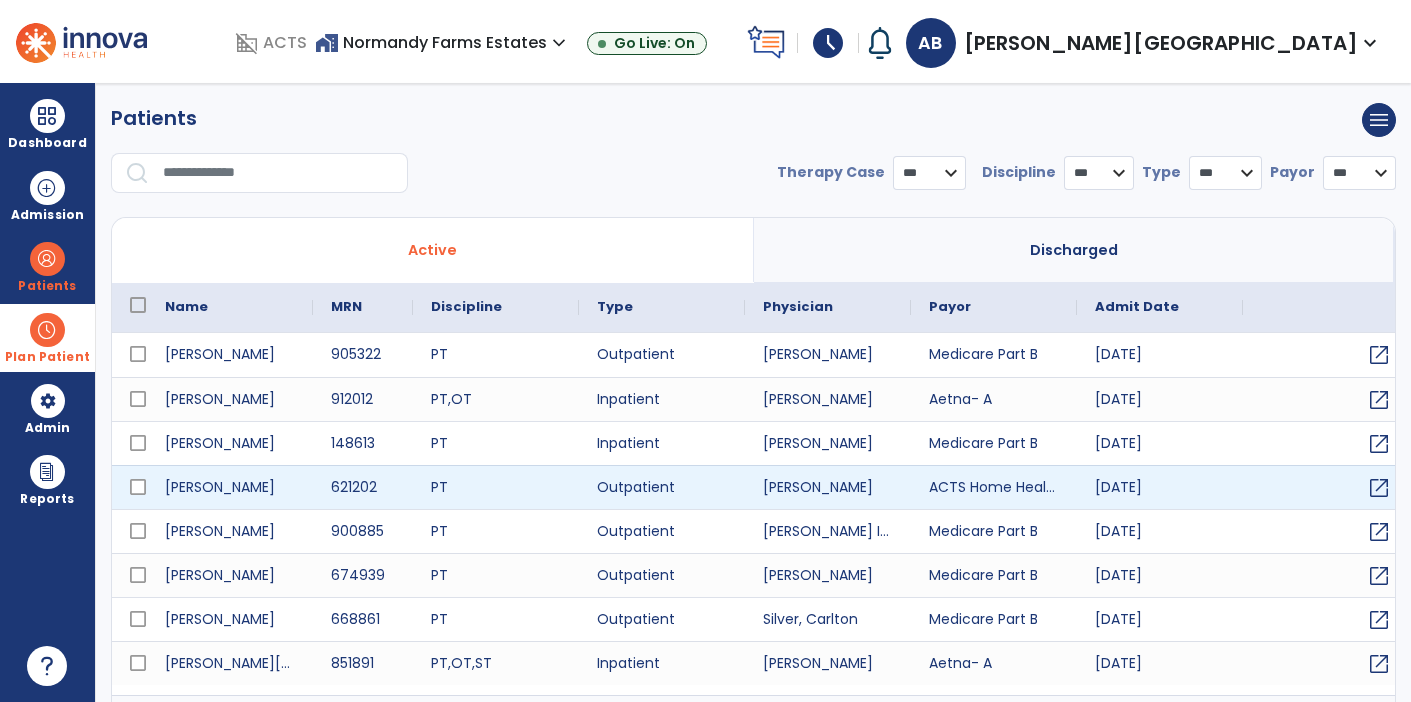 select on "***" 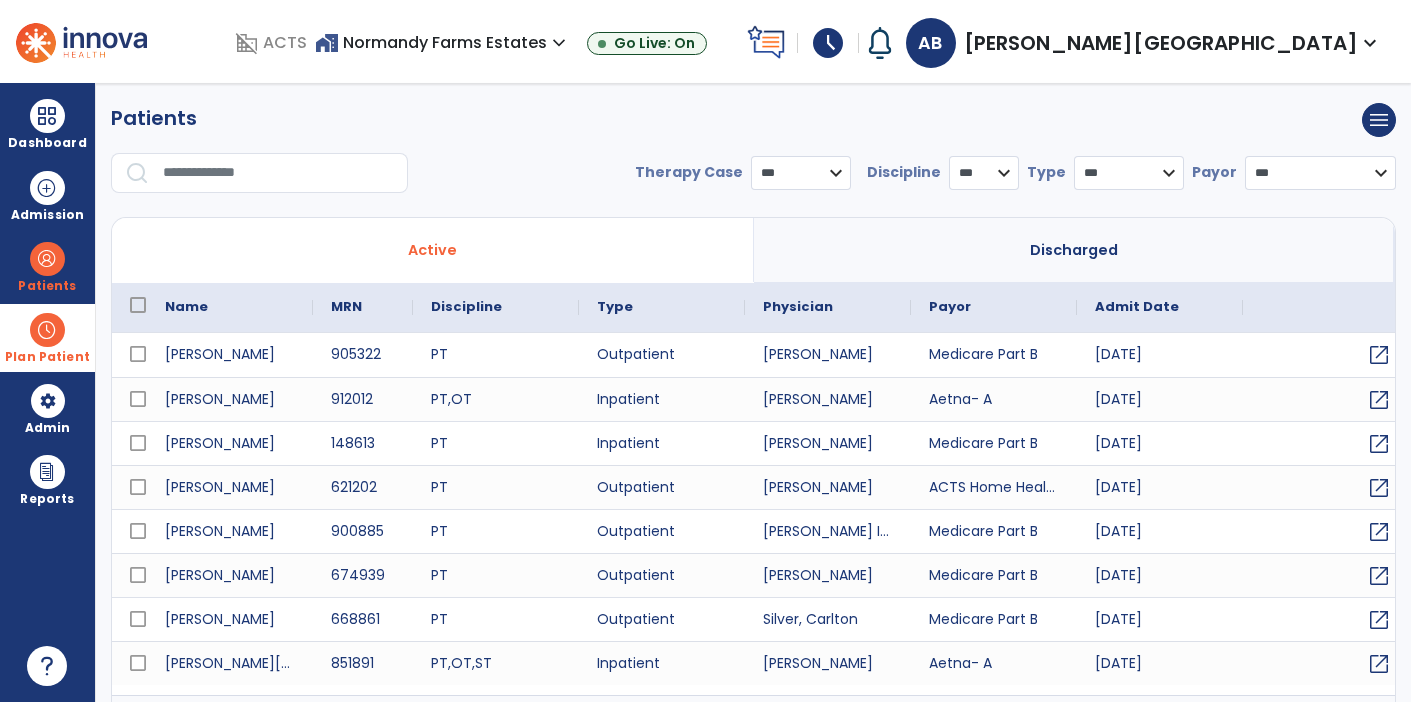 click on "Plan Patient" at bounding box center [47, 266] 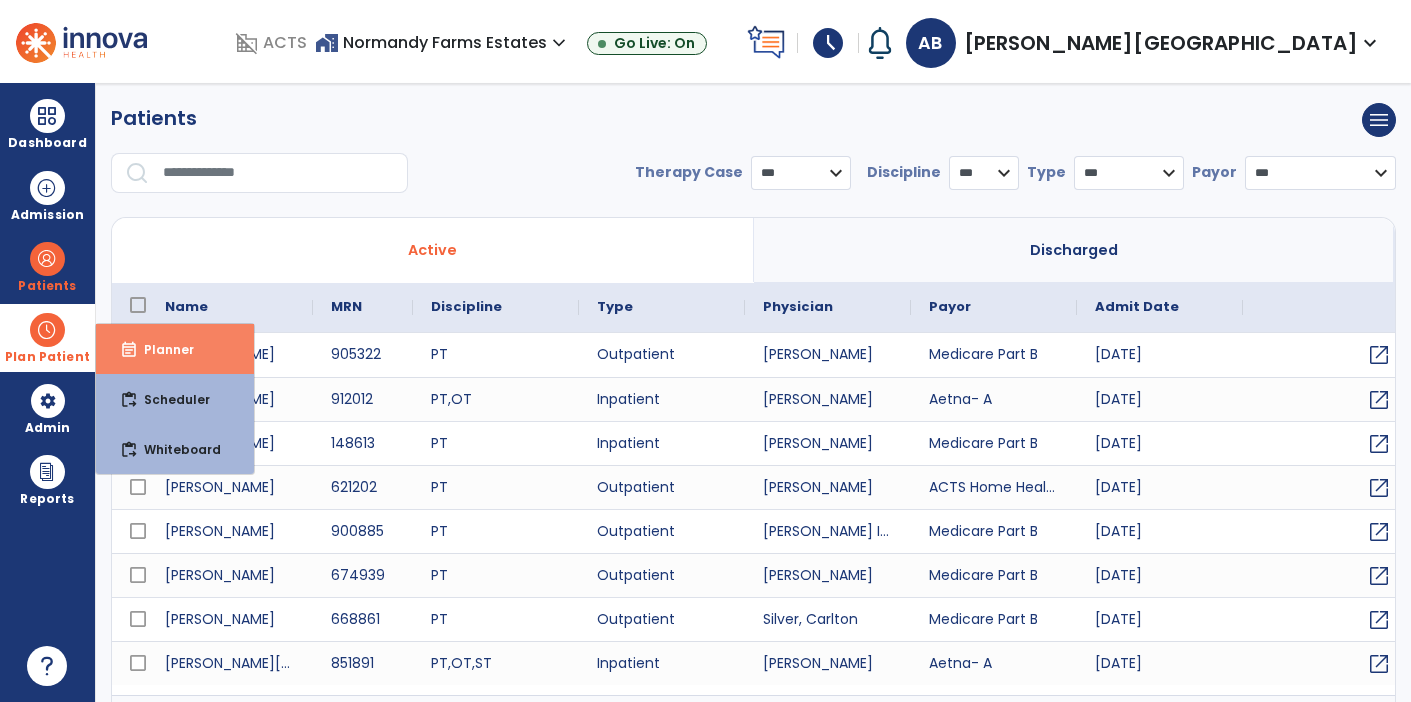 click on "Planner" at bounding box center [161, 349] 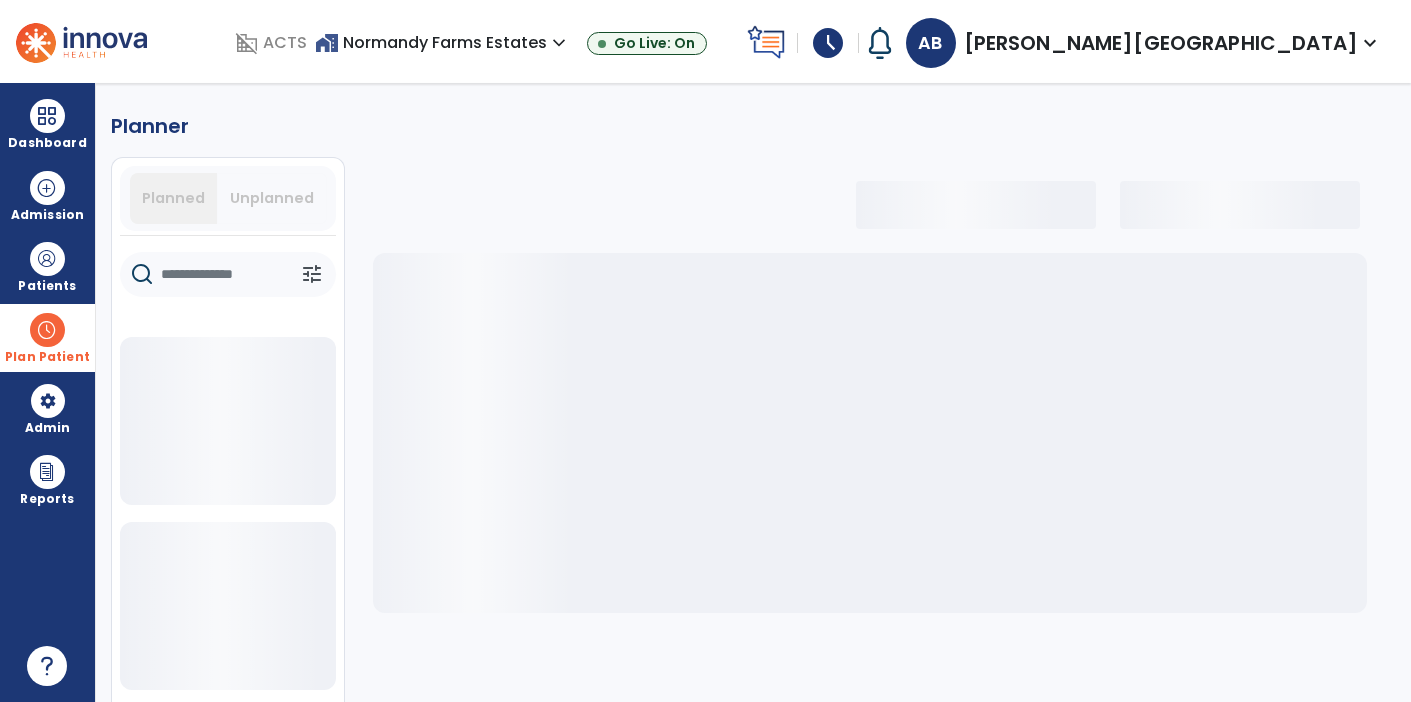 select on "***" 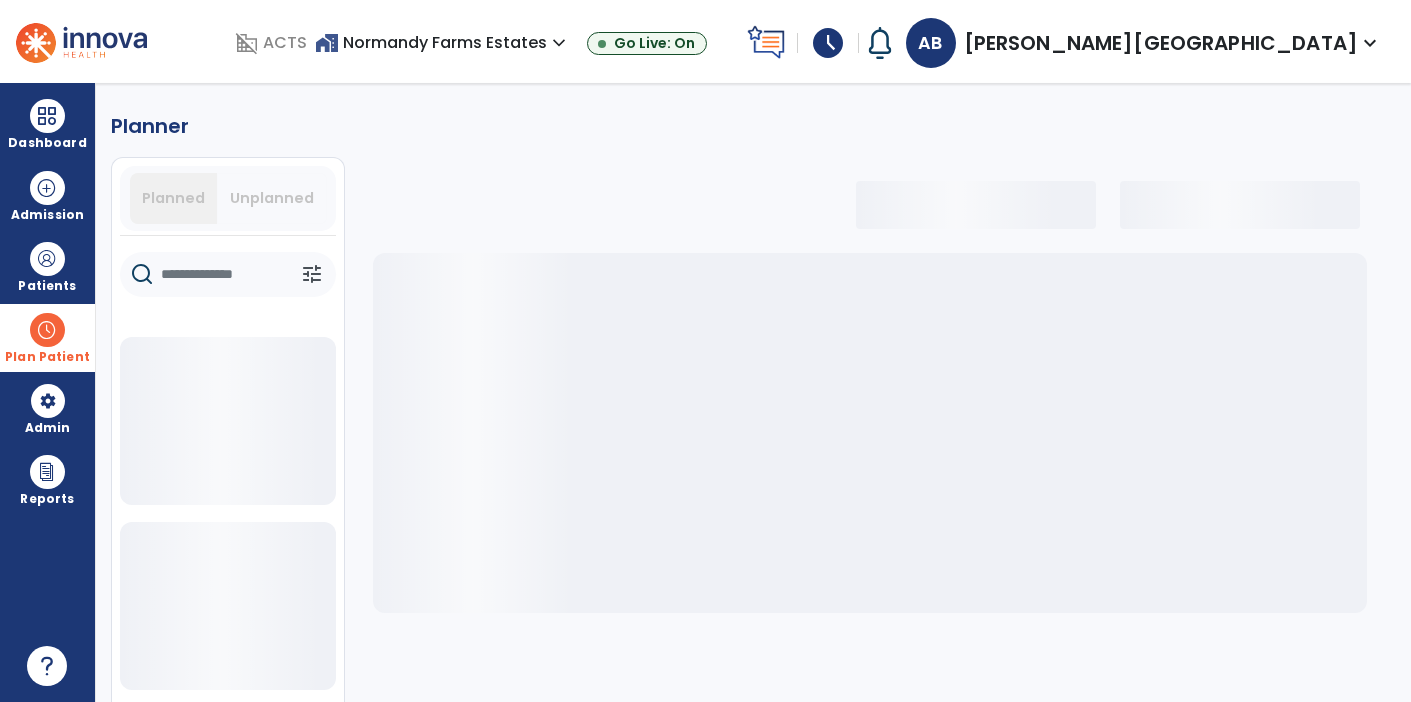 select on "***" 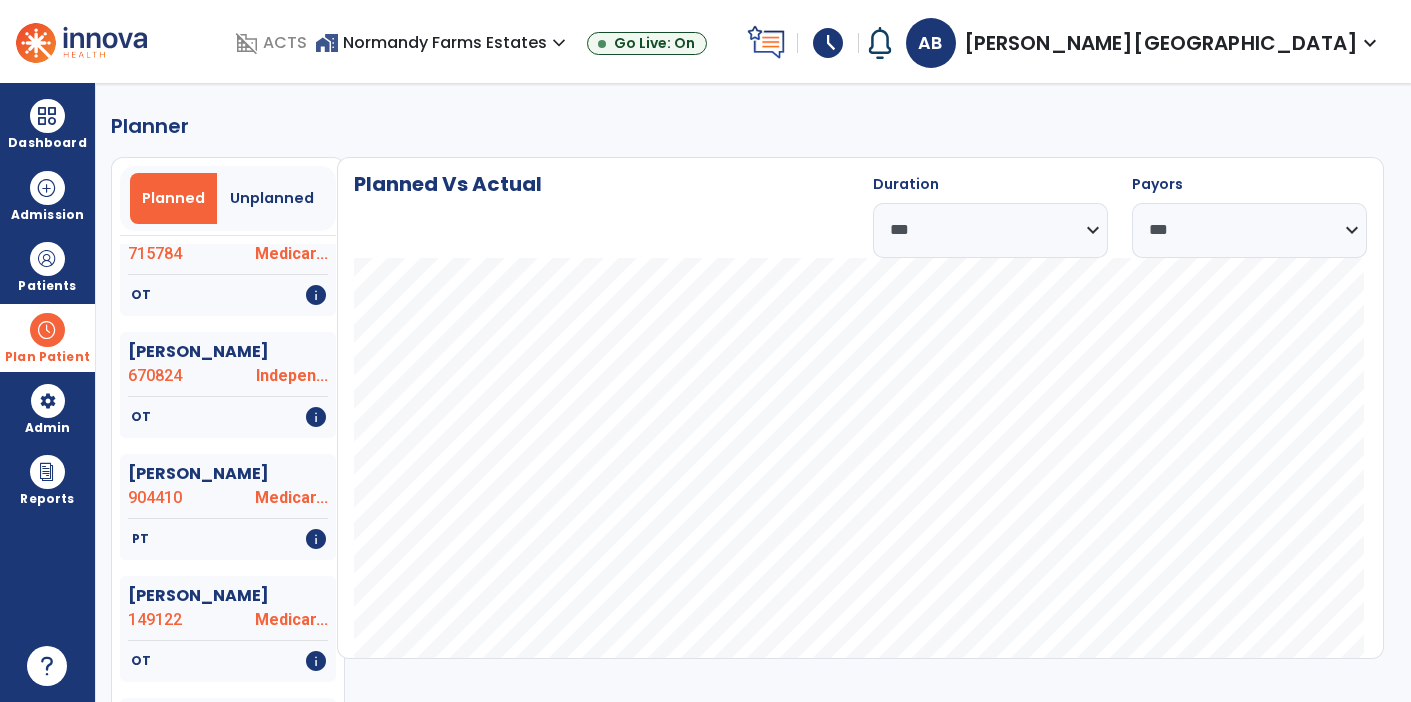scroll, scrollTop: 5364, scrollLeft: 0, axis: vertical 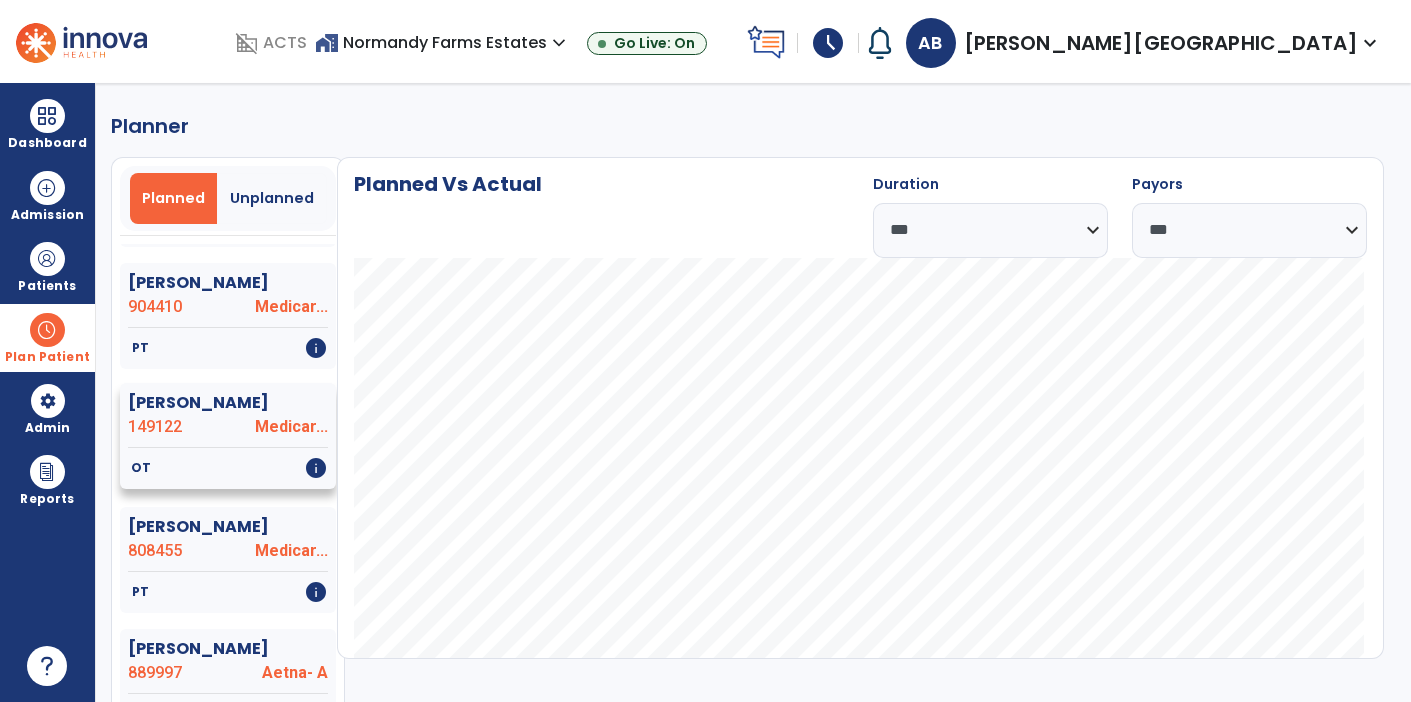 click on "Mengel, Eleanore  149122 Medicar..." 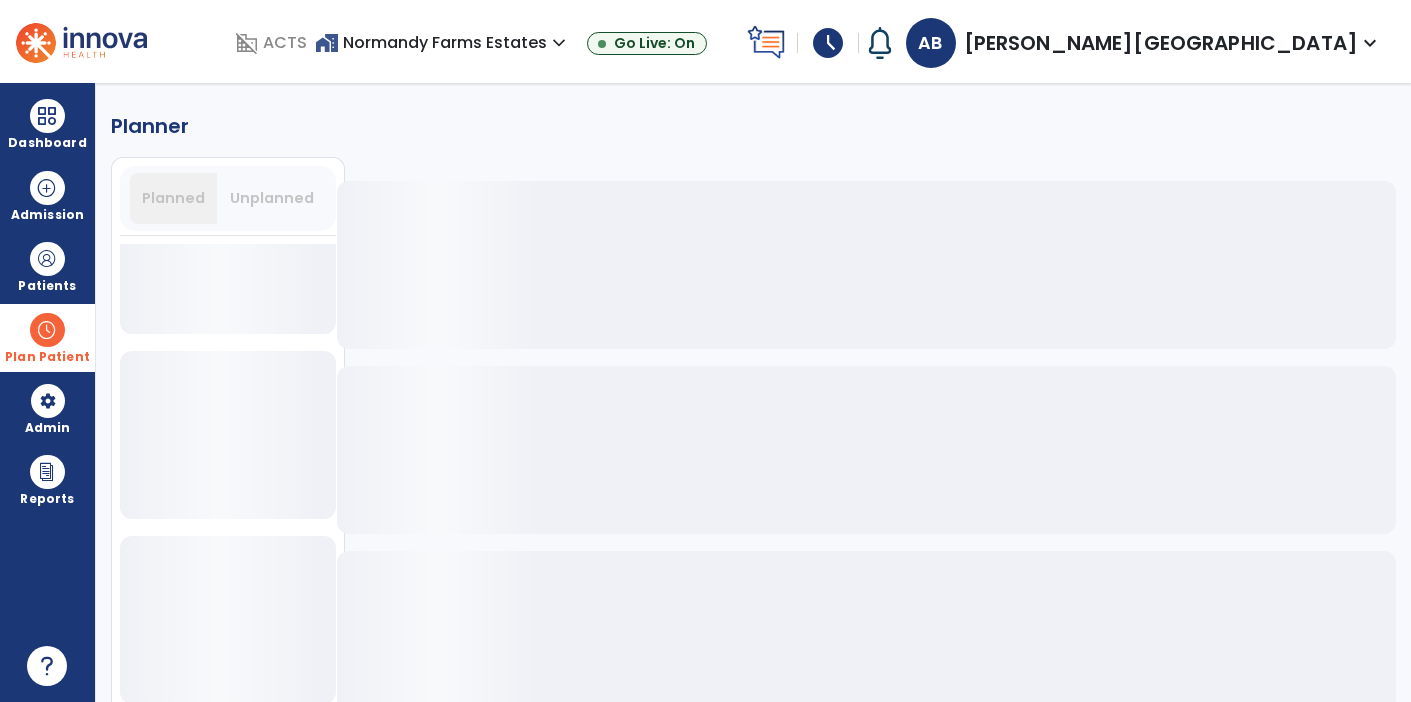 scroll, scrollTop: 729, scrollLeft: 0, axis: vertical 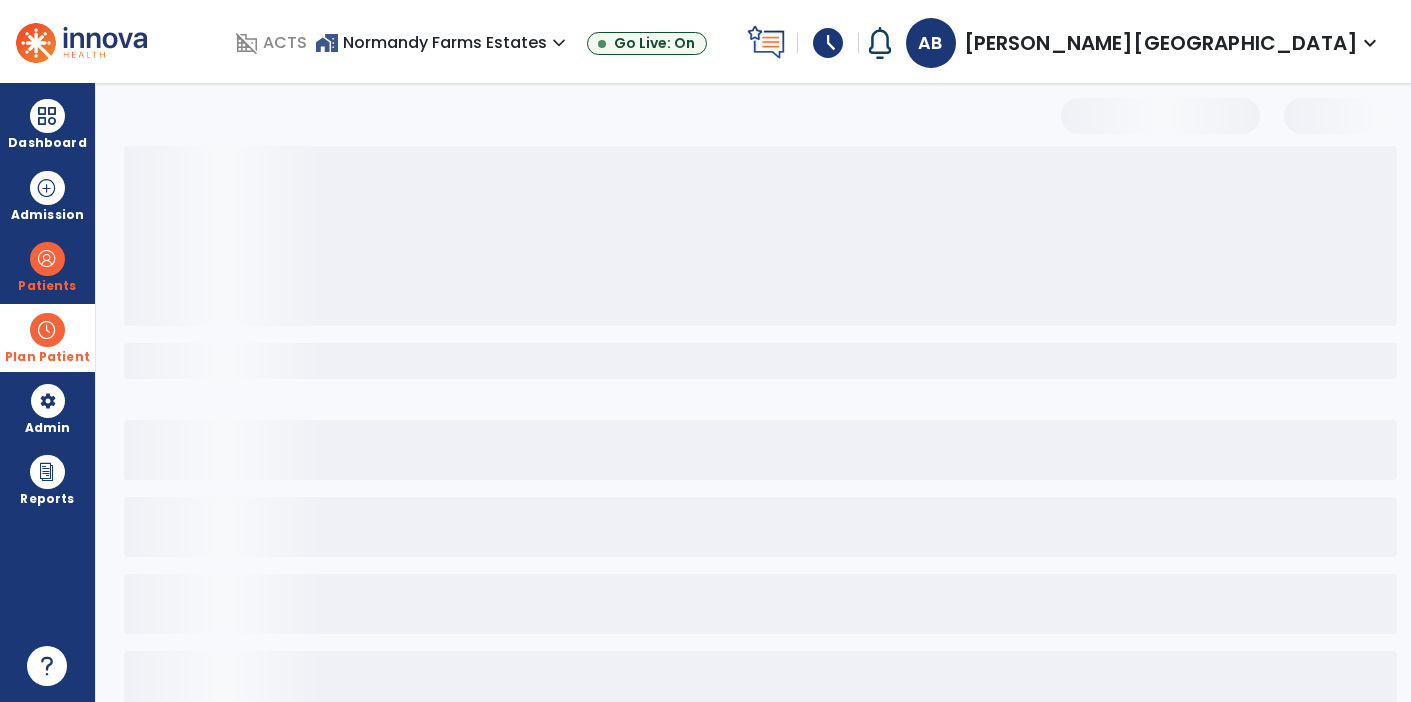 select on "***" 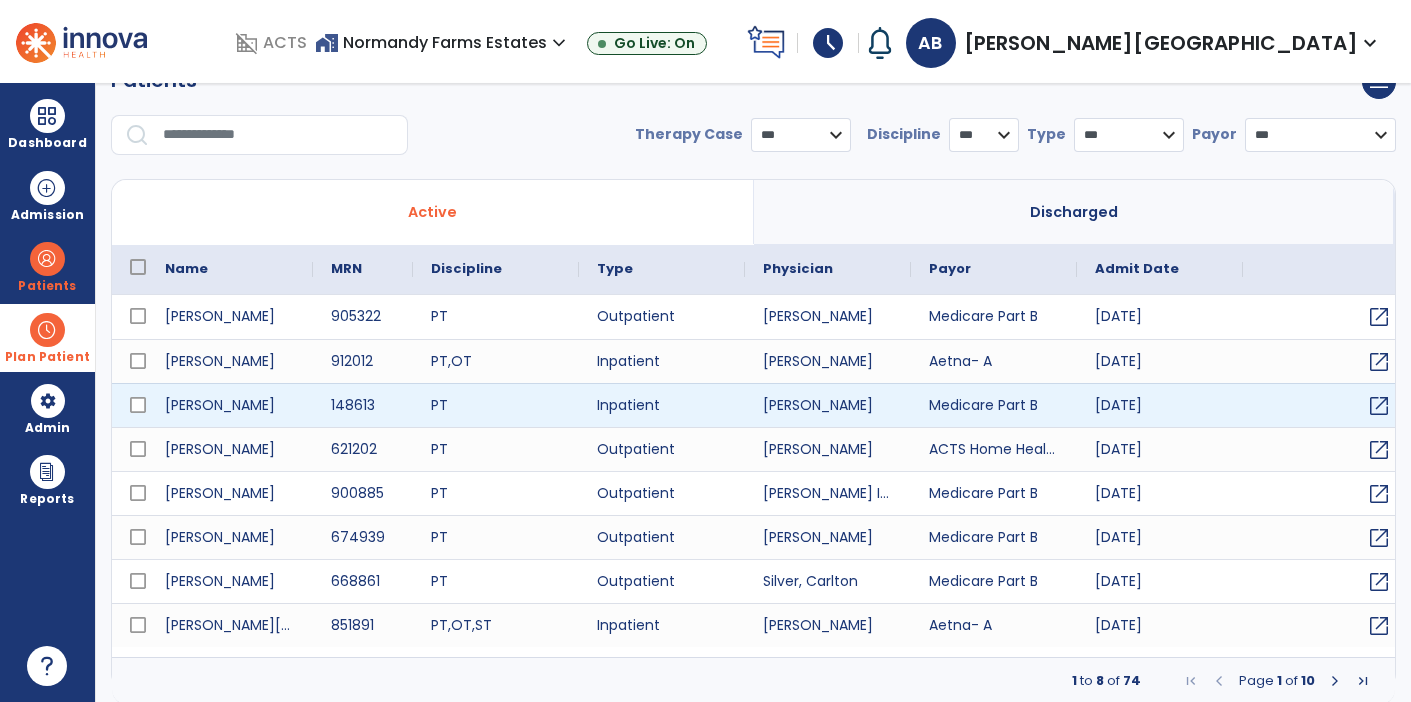 scroll, scrollTop: 39, scrollLeft: 0, axis: vertical 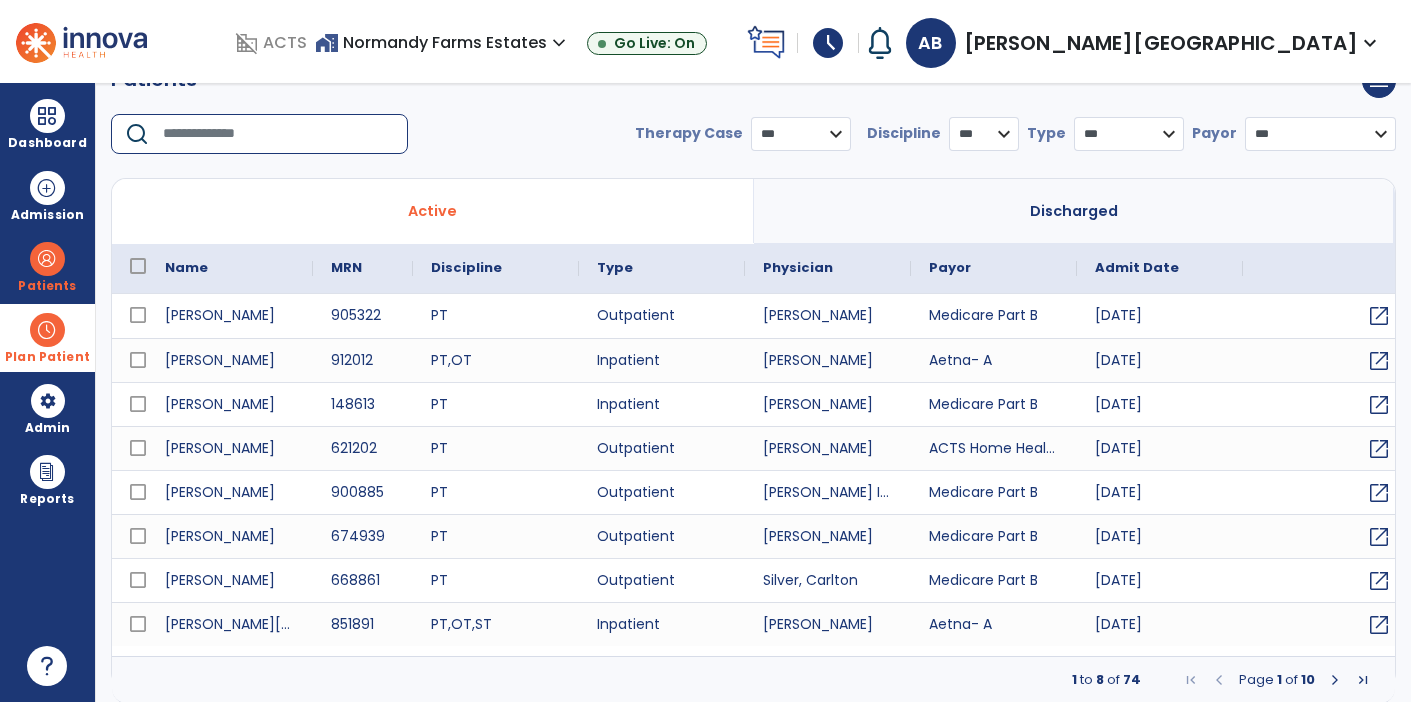 click at bounding box center [278, 134] 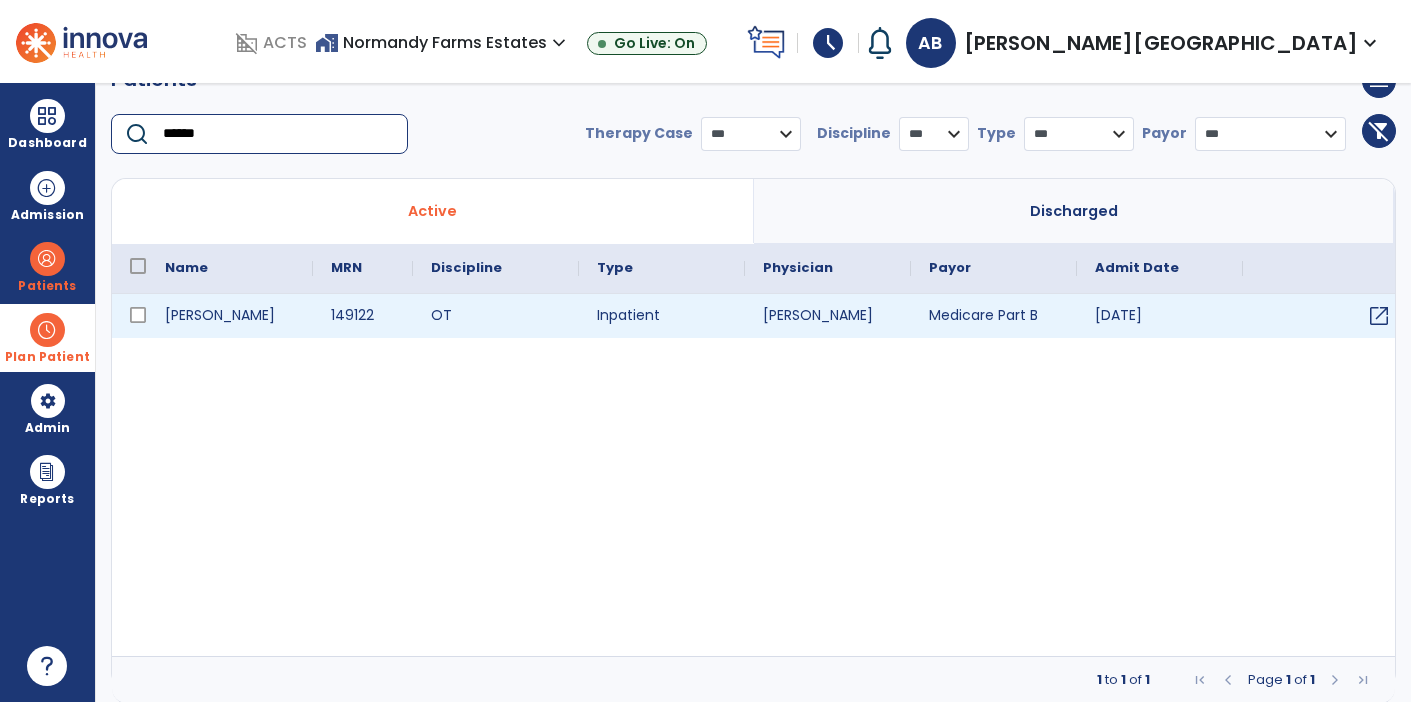 type on "******" 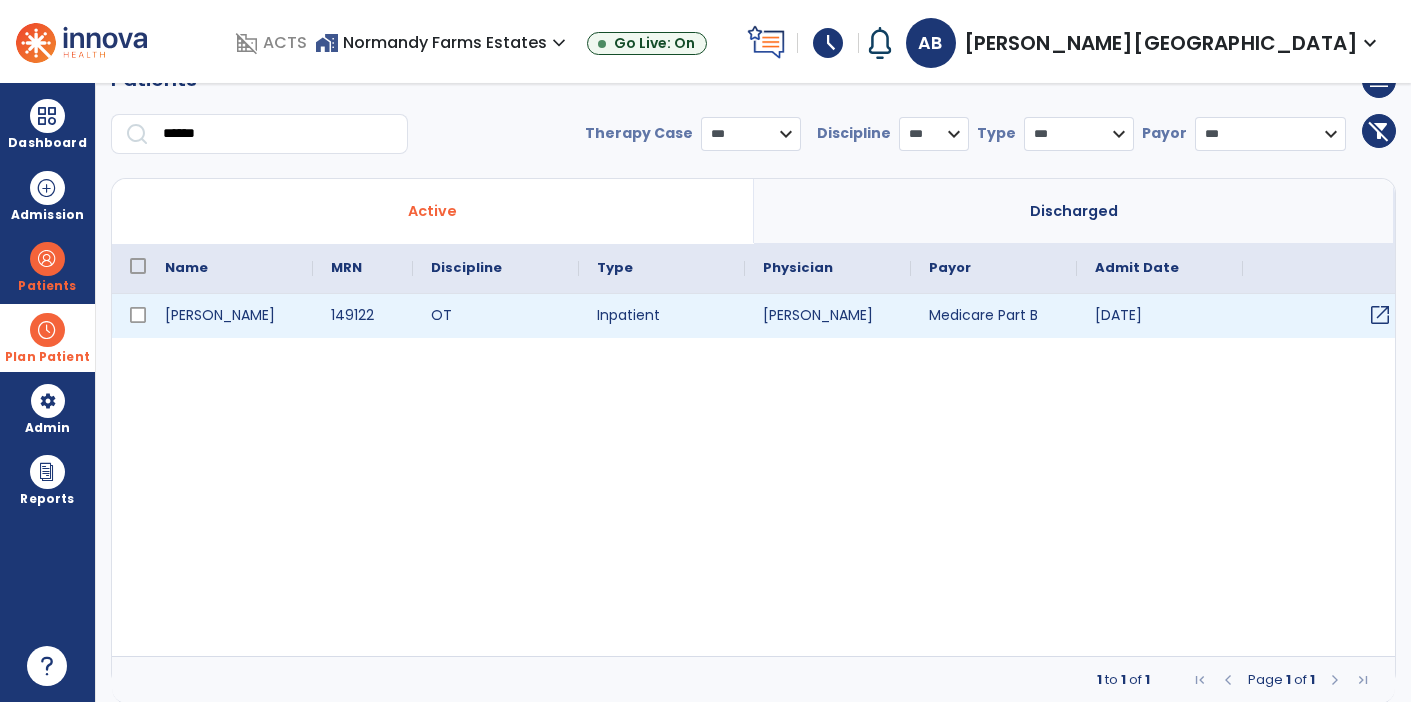 click on "open_in_new" at bounding box center (1380, 315) 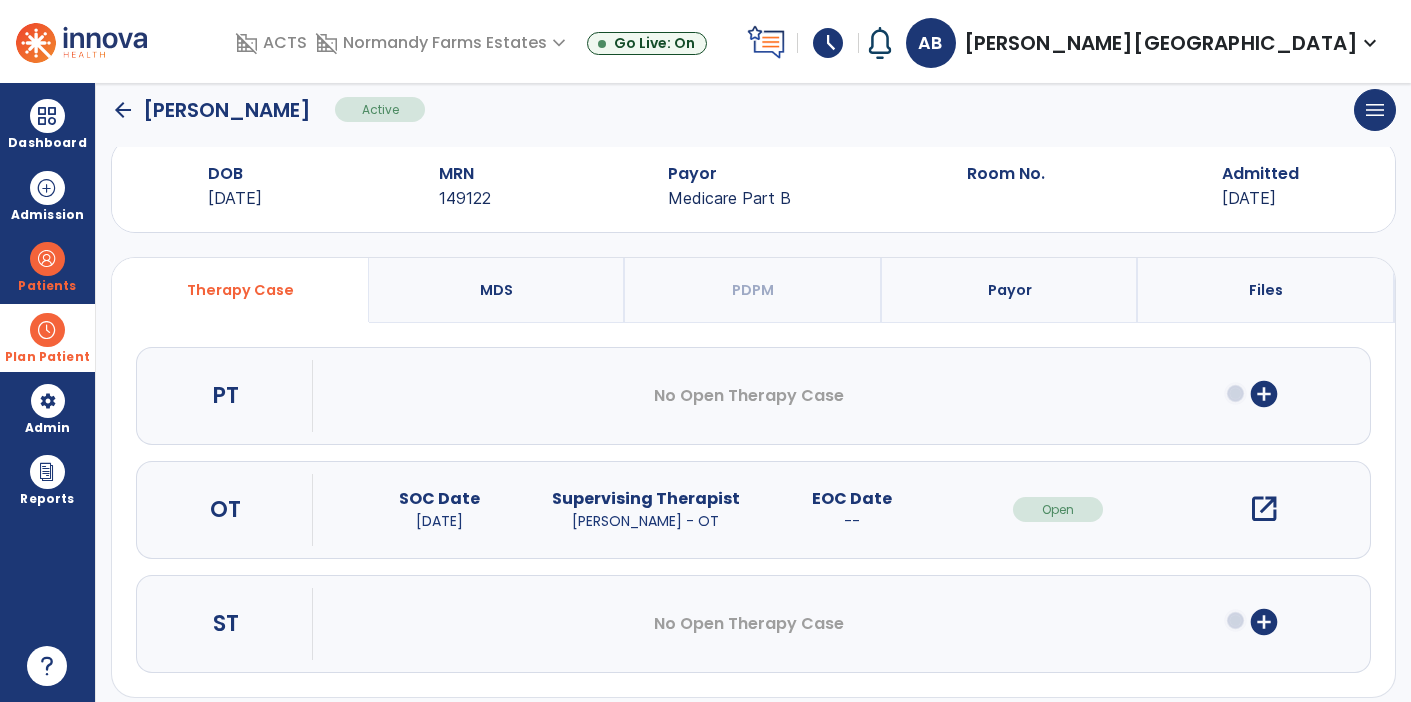 click on "open_in_new" at bounding box center (1264, 509) 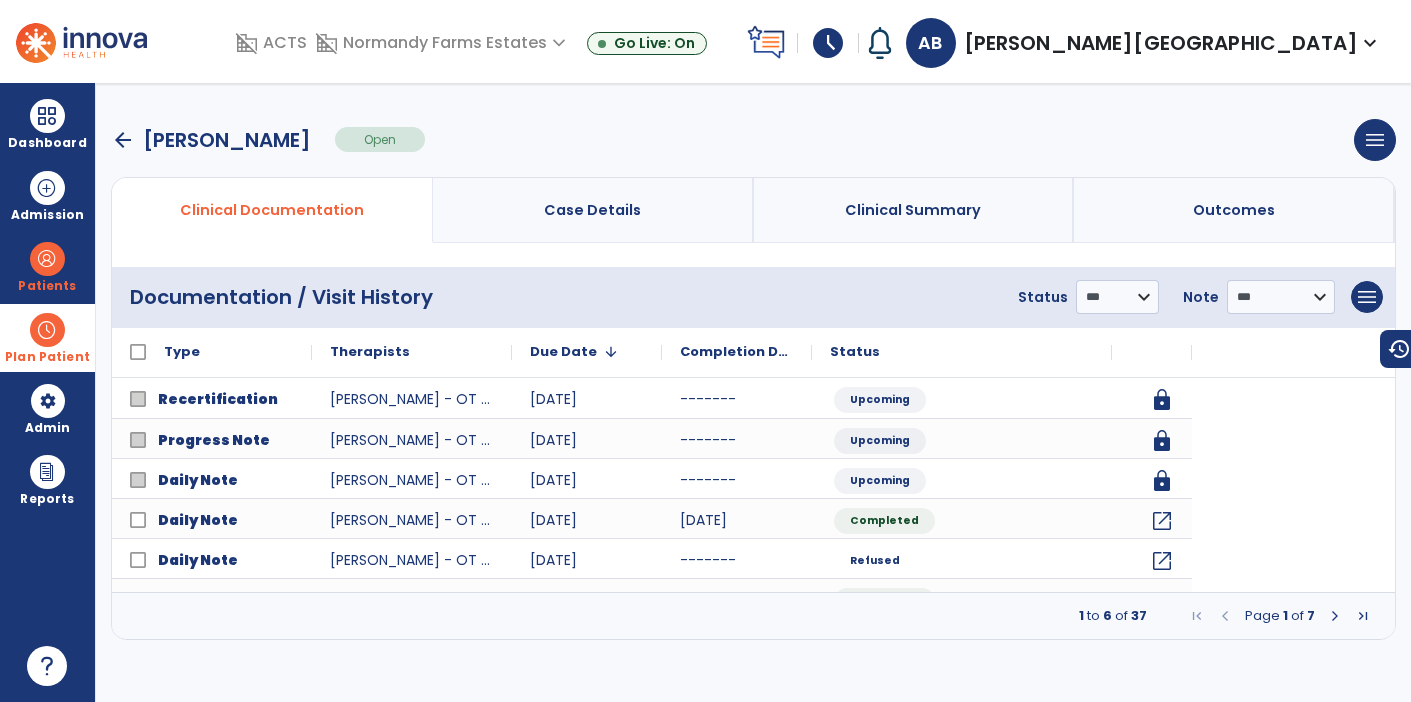 scroll, scrollTop: 0, scrollLeft: 0, axis: both 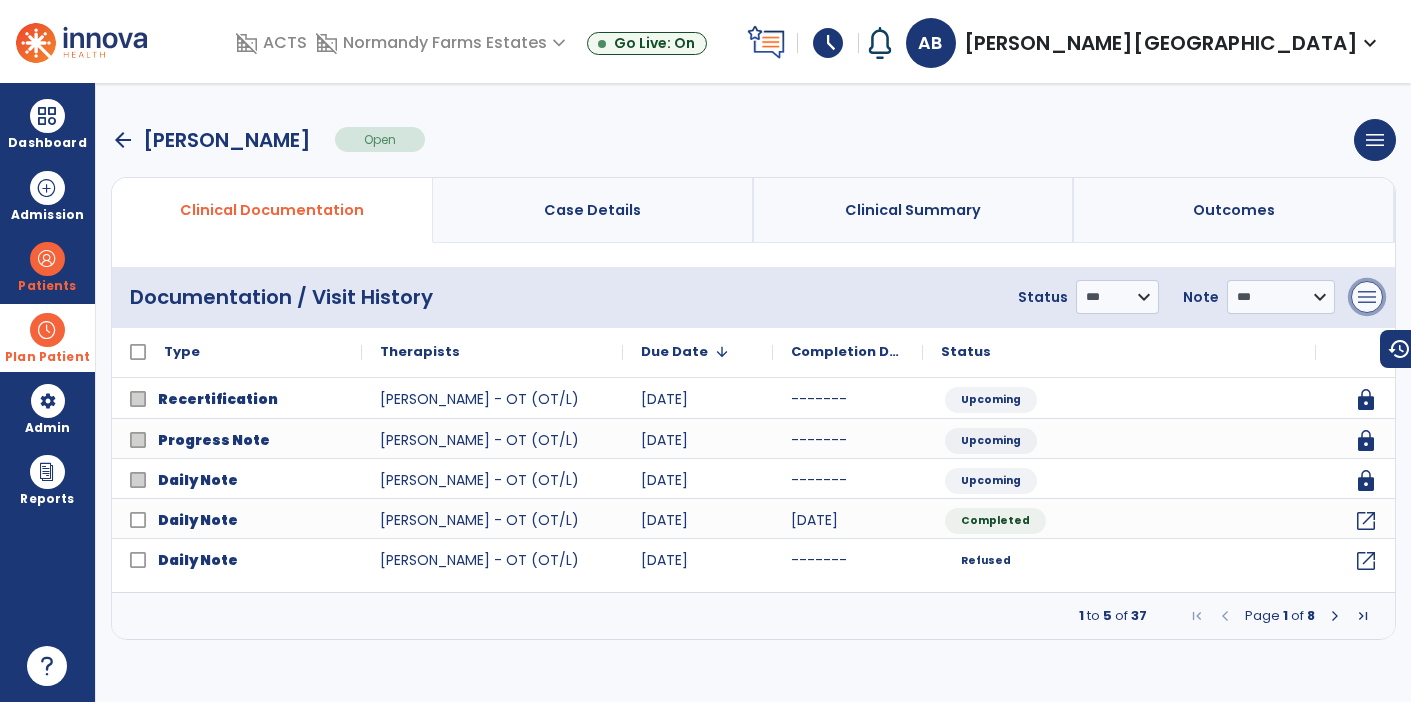 click on "menu" at bounding box center (1367, 297) 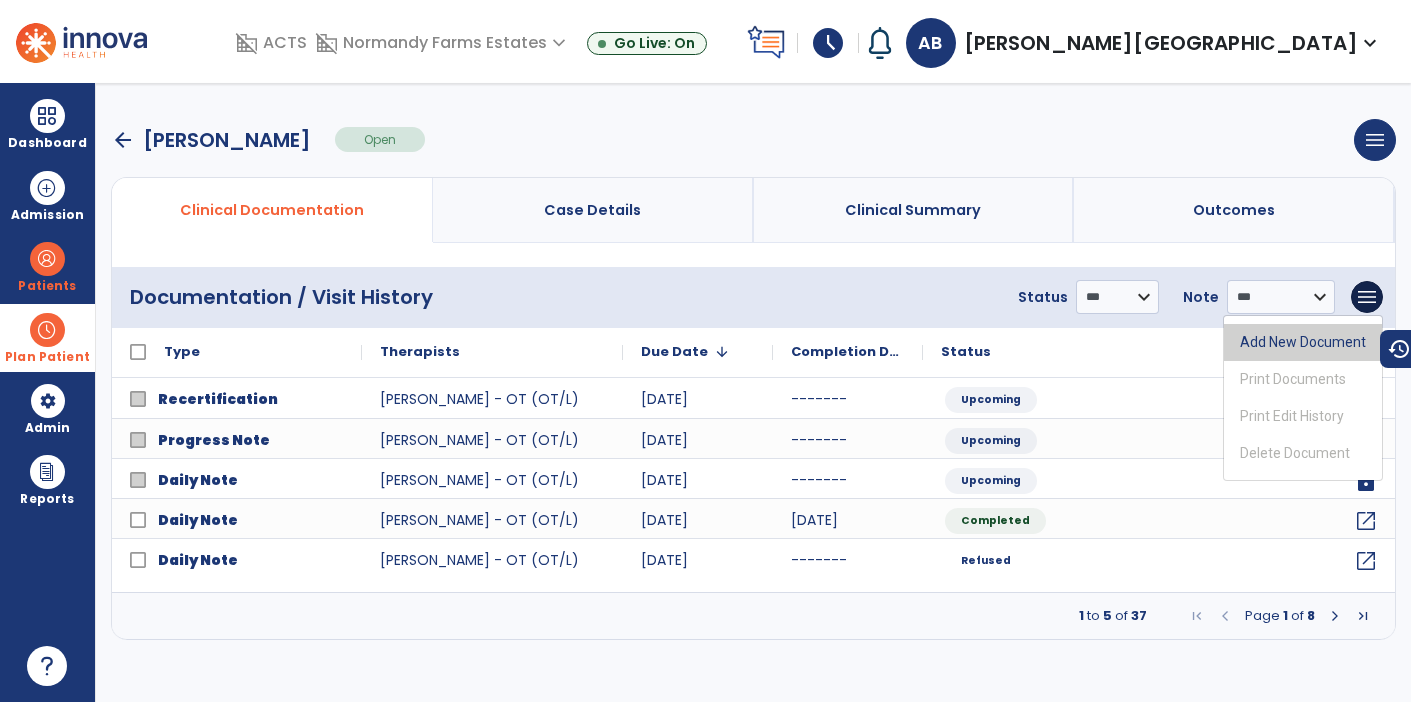 click on "Add New Document" at bounding box center (1303, 342) 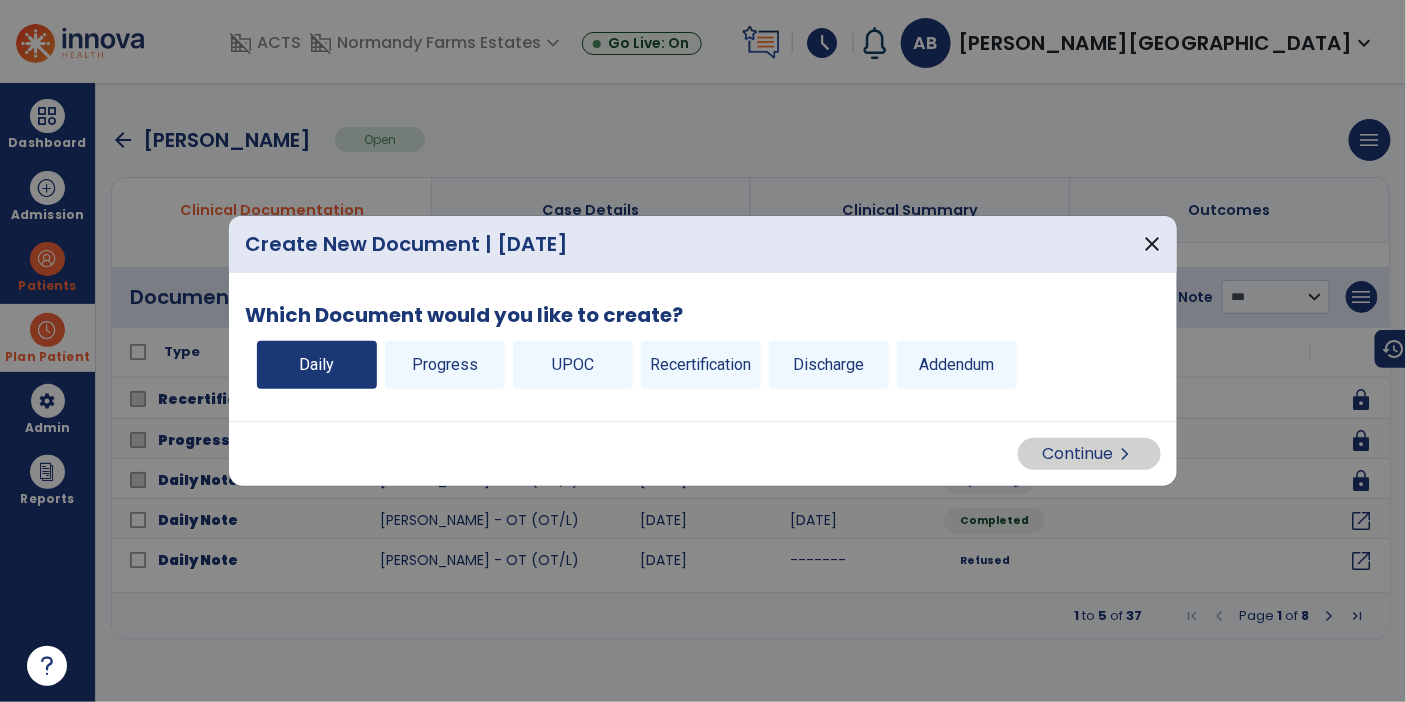 click on "Daily" at bounding box center [317, 365] 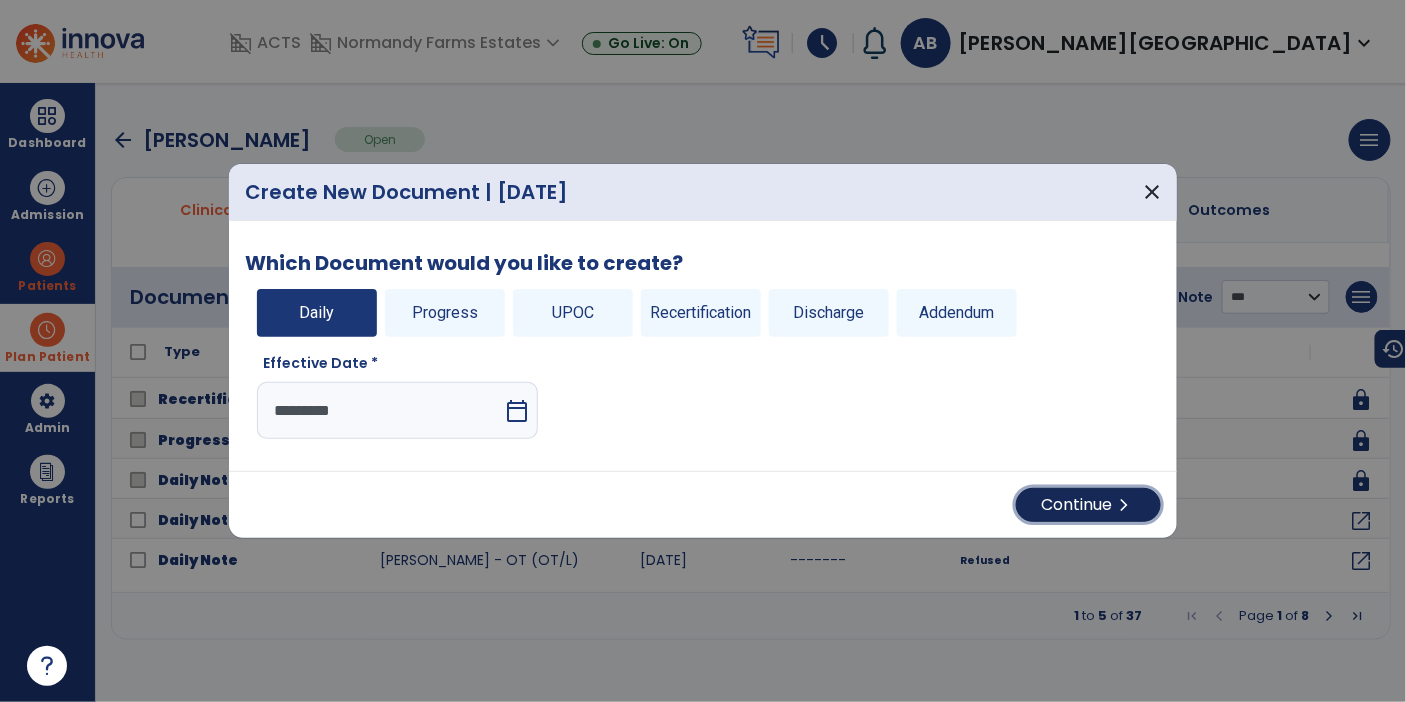 click on "Continue   chevron_right" at bounding box center (1088, 505) 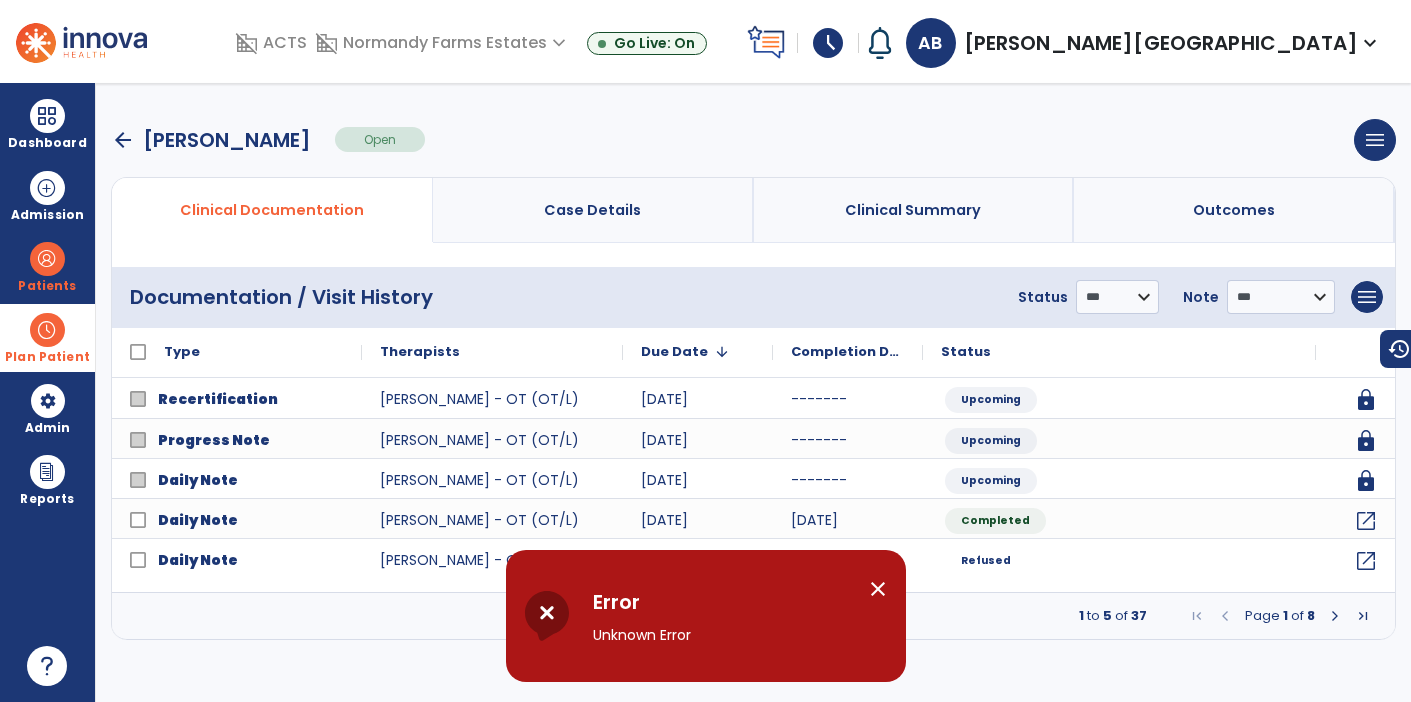click on "close" at bounding box center (878, 589) 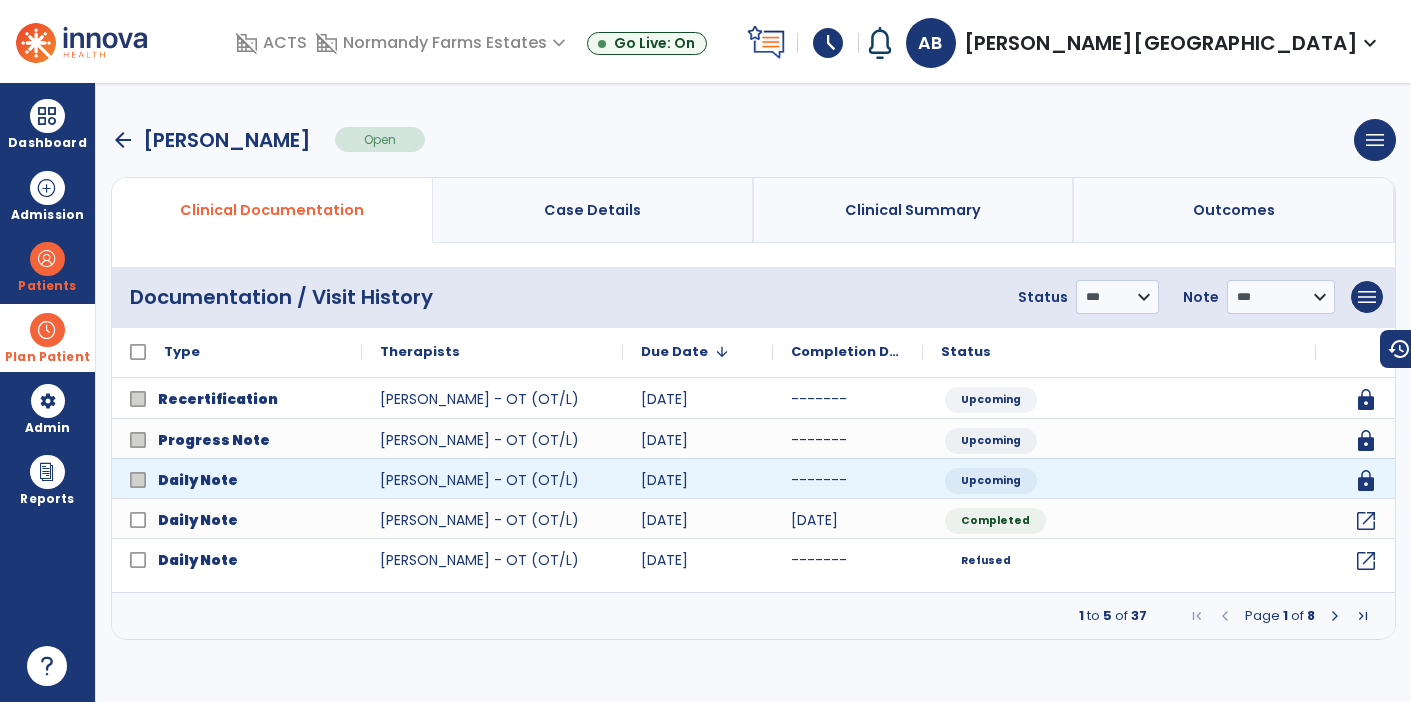 click on "Daily Note  BRIONES, ANNALIA - OT (OT/L) 07/11/25 ------- Upcoming lock" 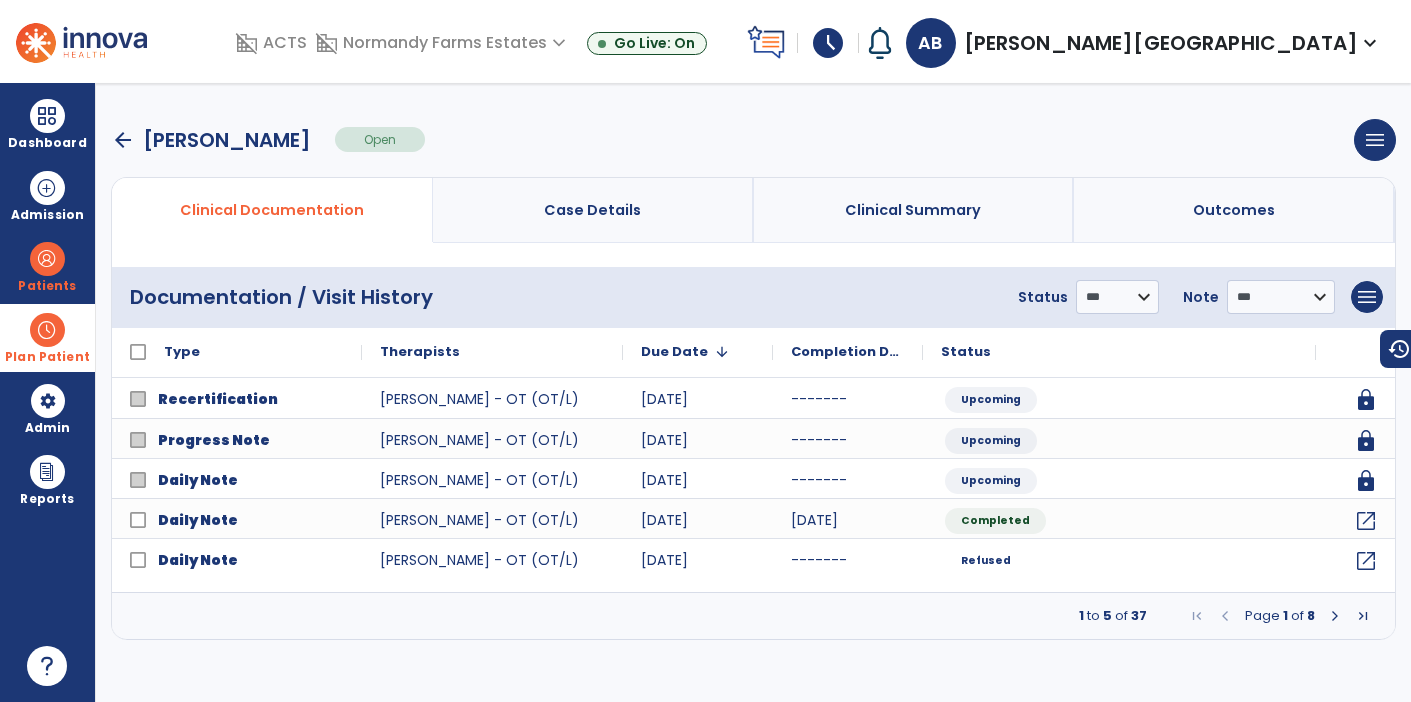 click at bounding box center (47, 330) 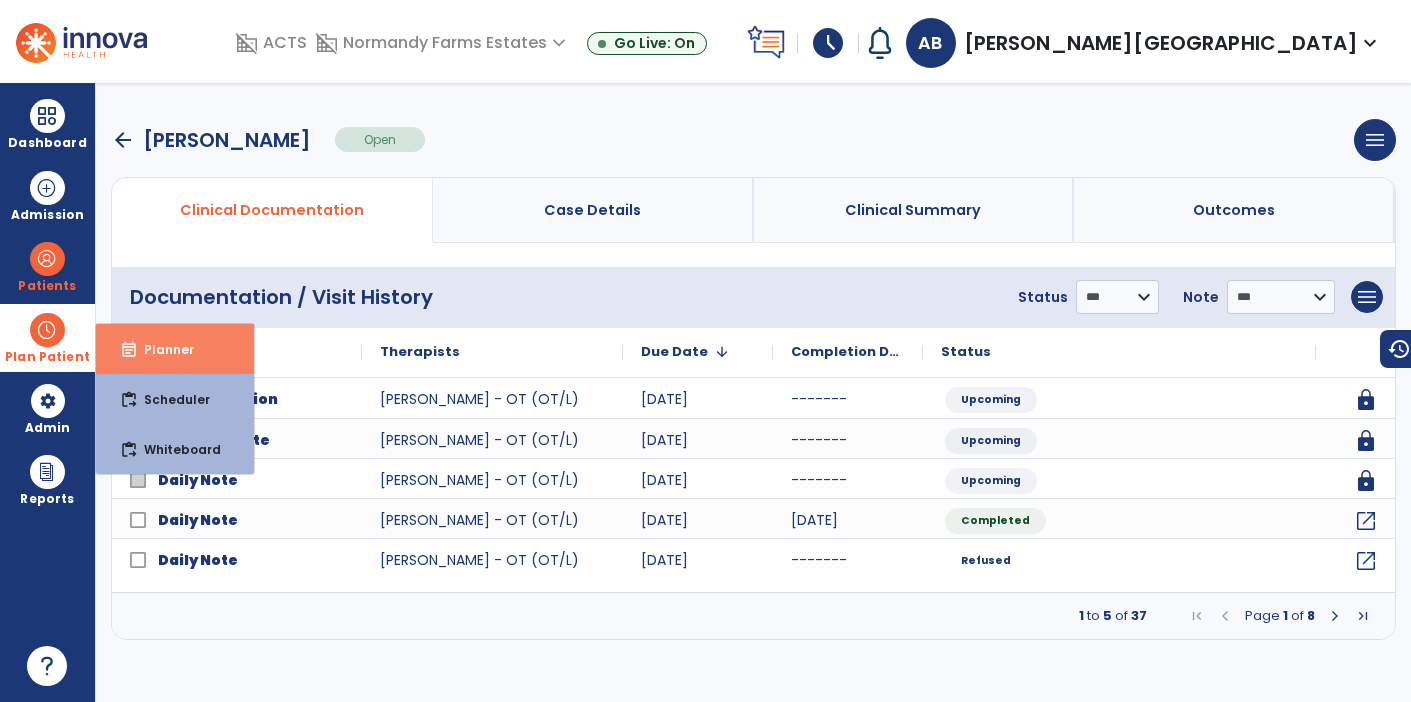 click on "event_note  Planner" at bounding box center (175, 349) 